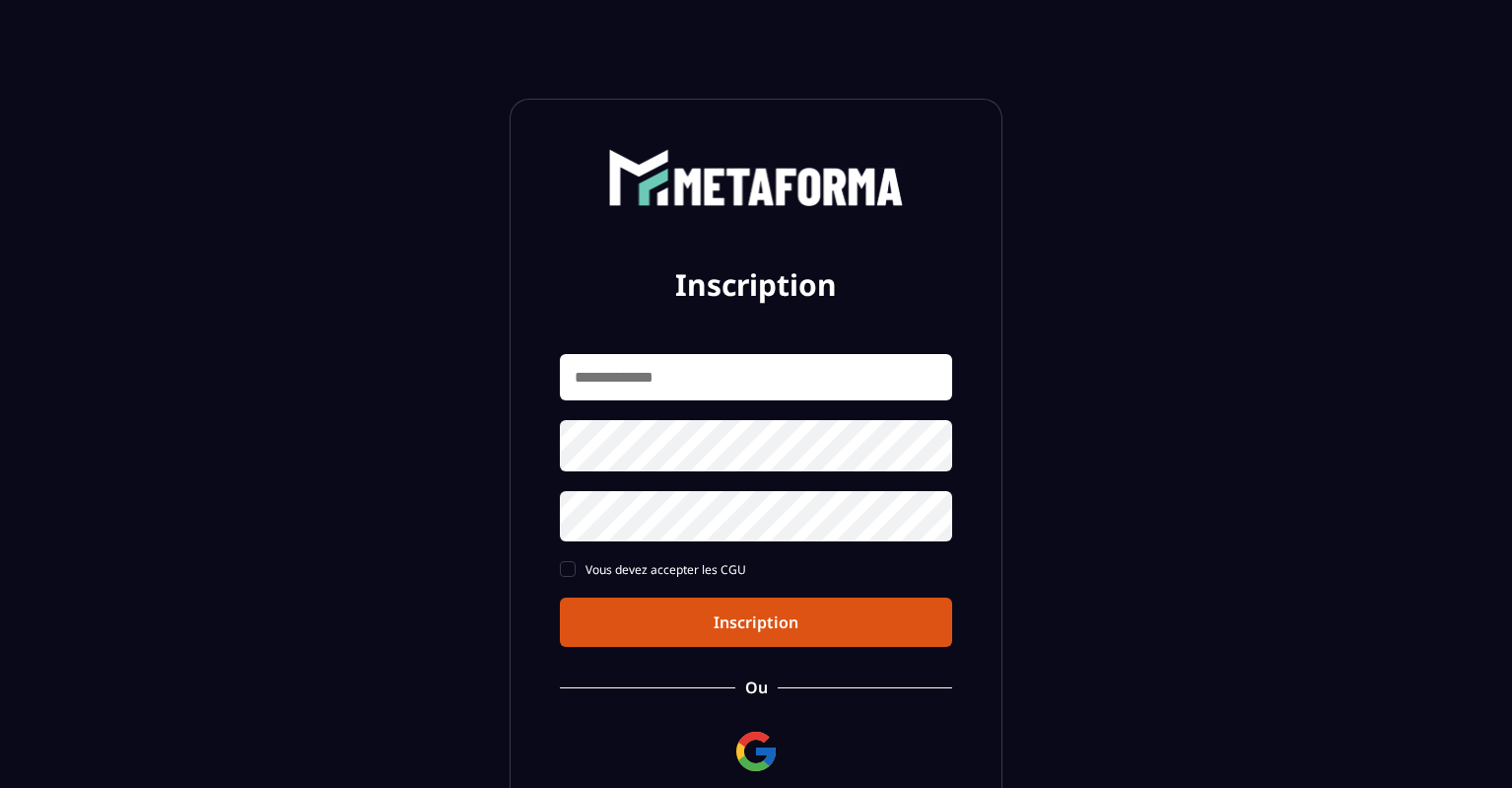 scroll, scrollTop: 0, scrollLeft: 0, axis: both 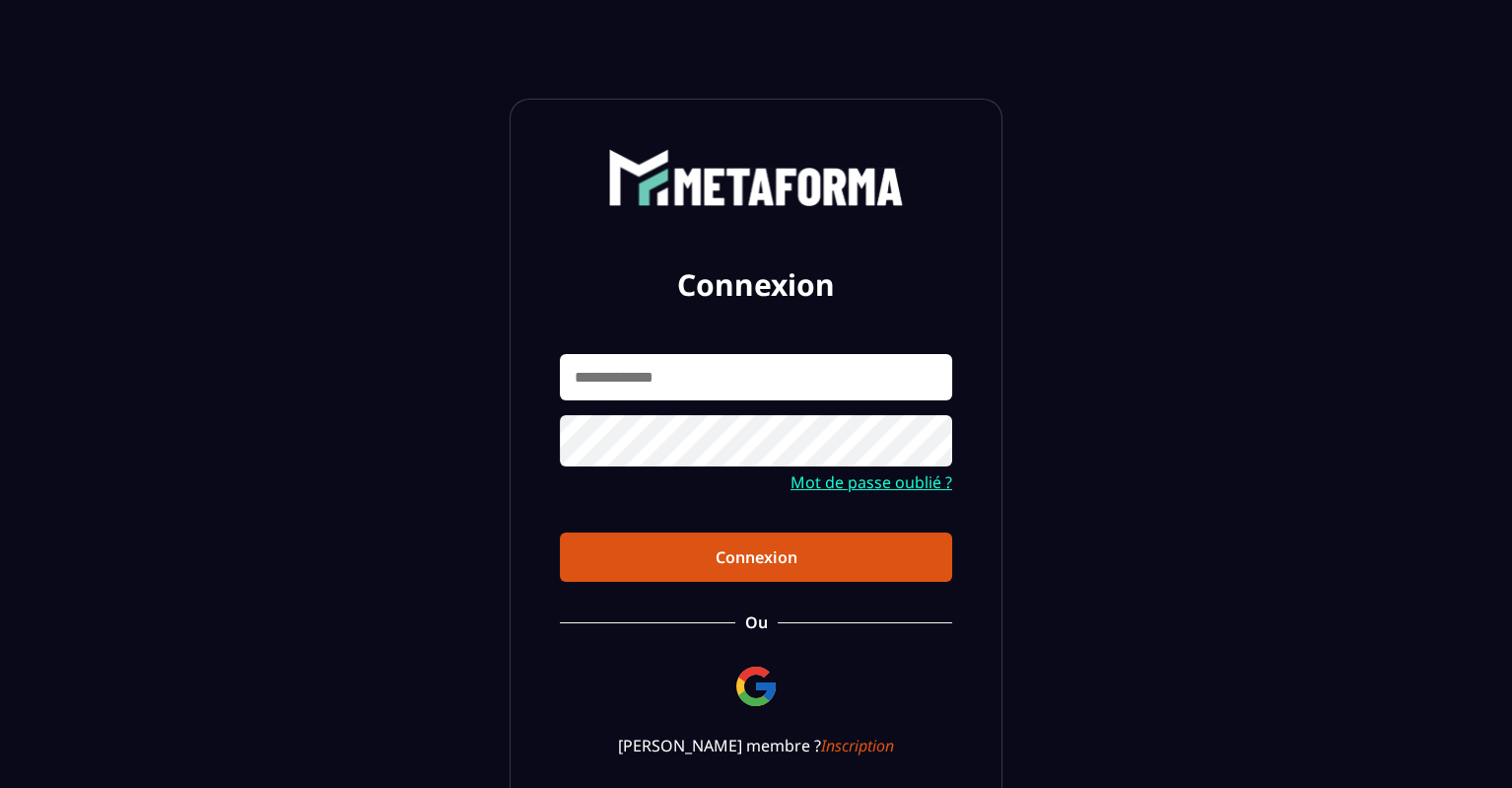 click at bounding box center [756, 377] 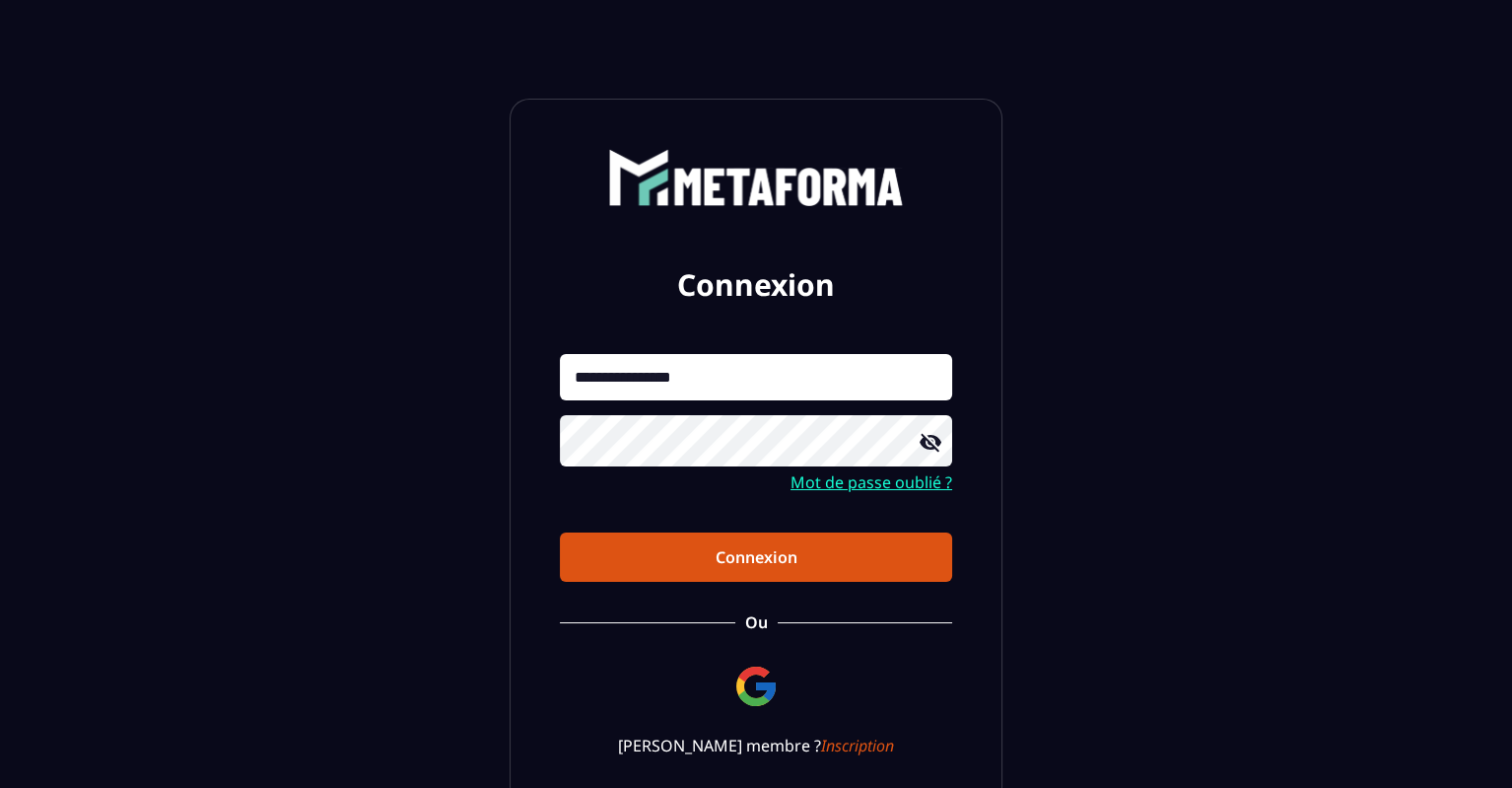 click on "Connexion" at bounding box center [756, 557] 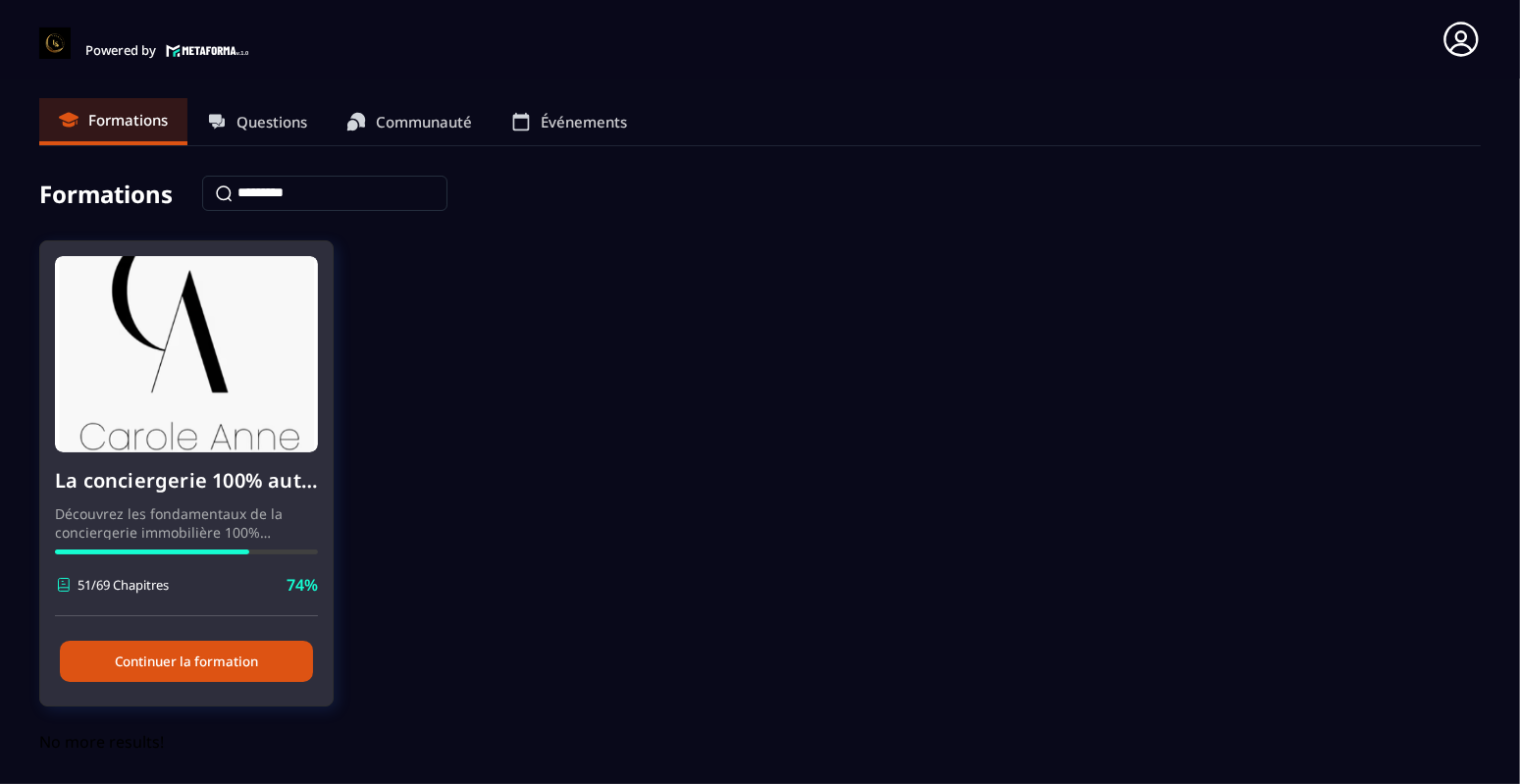 click on "Continuer la formation" at bounding box center [186, 661] 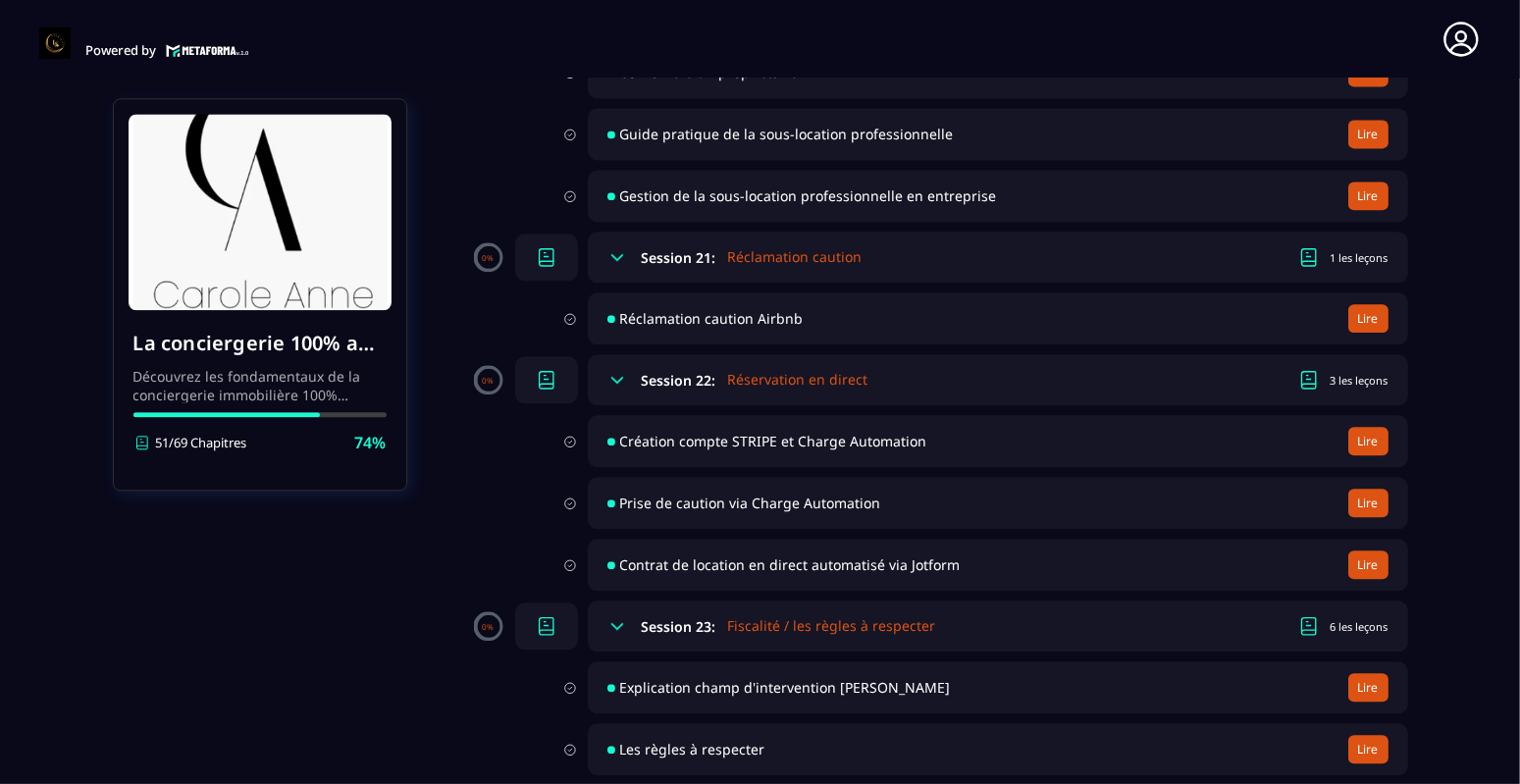 scroll, scrollTop: 4416, scrollLeft: 0, axis: vertical 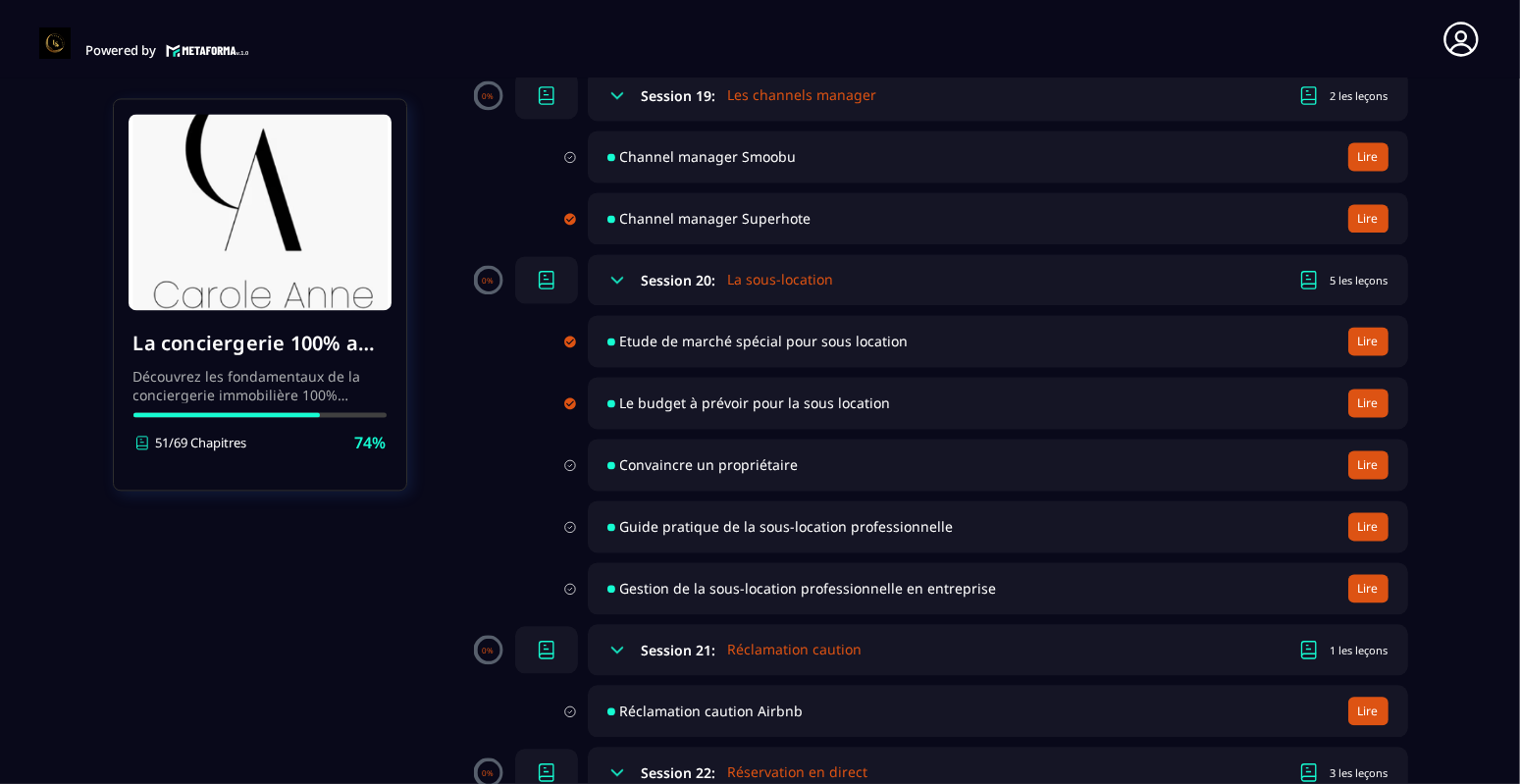 click on "Convaincre un propriétaire" at bounding box center [709, 464] 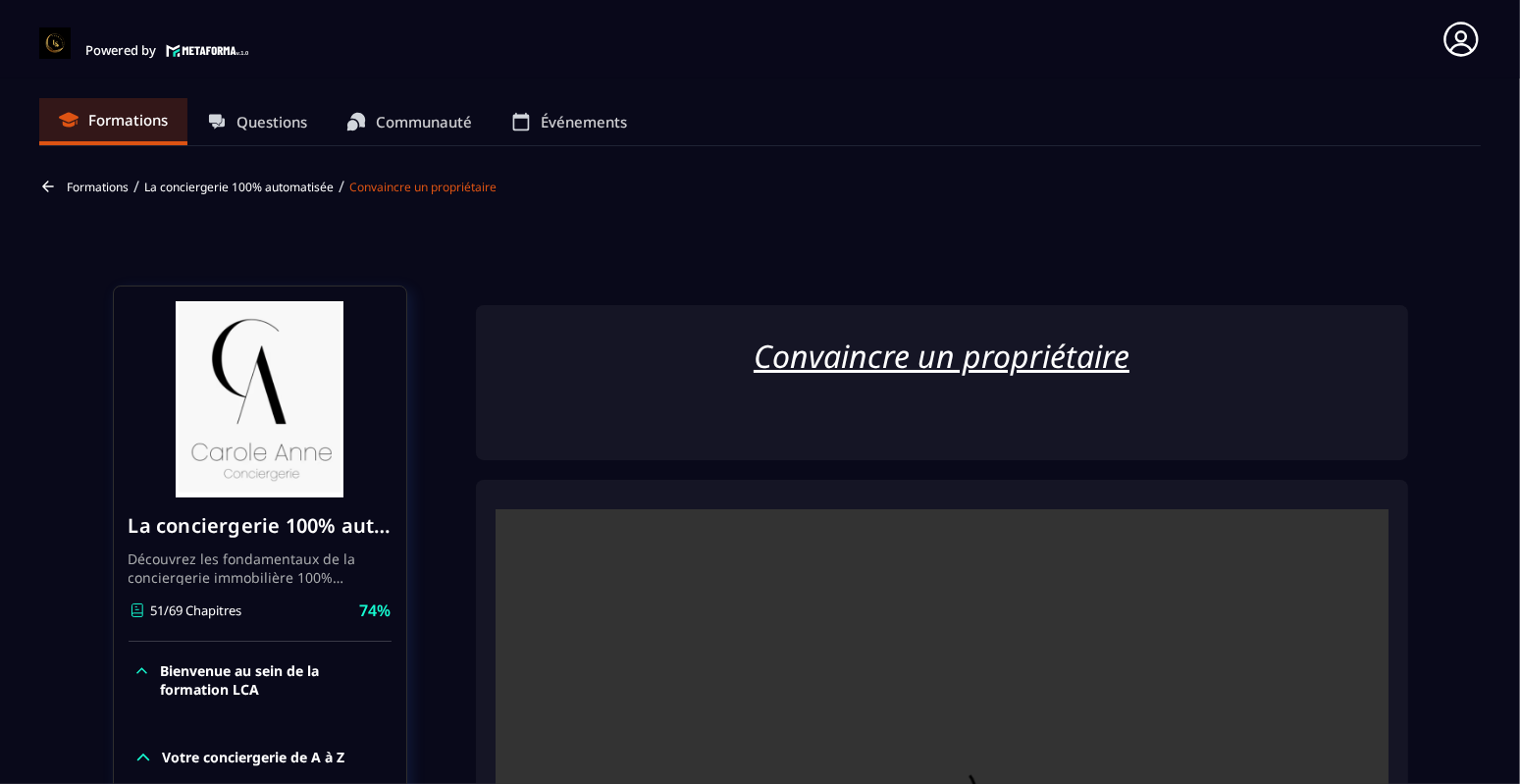 scroll, scrollTop: 8, scrollLeft: 0, axis: vertical 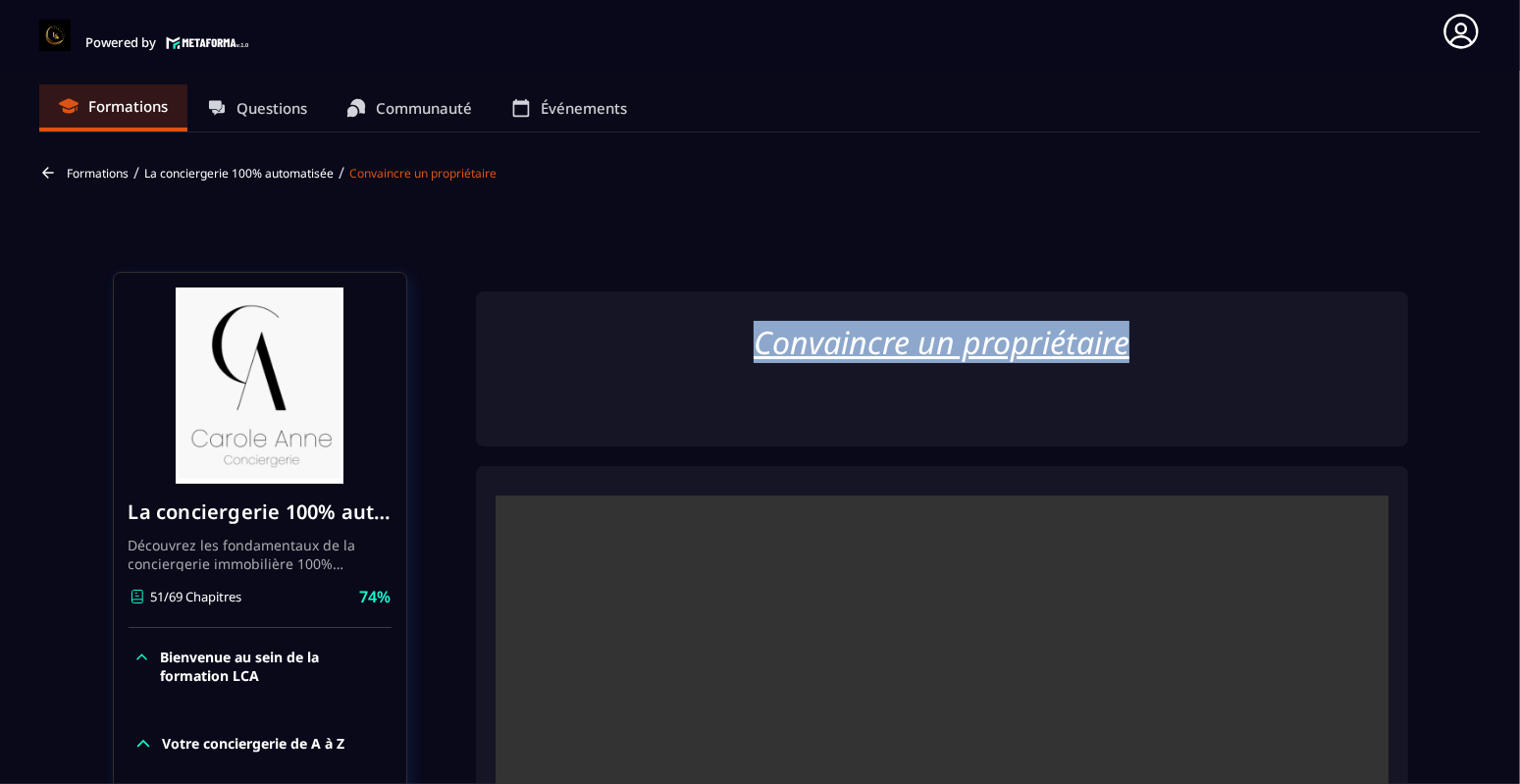 drag, startPoint x: 794, startPoint y: 332, endPoint x: 1092, endPoint y: 337, distance: 298.0419 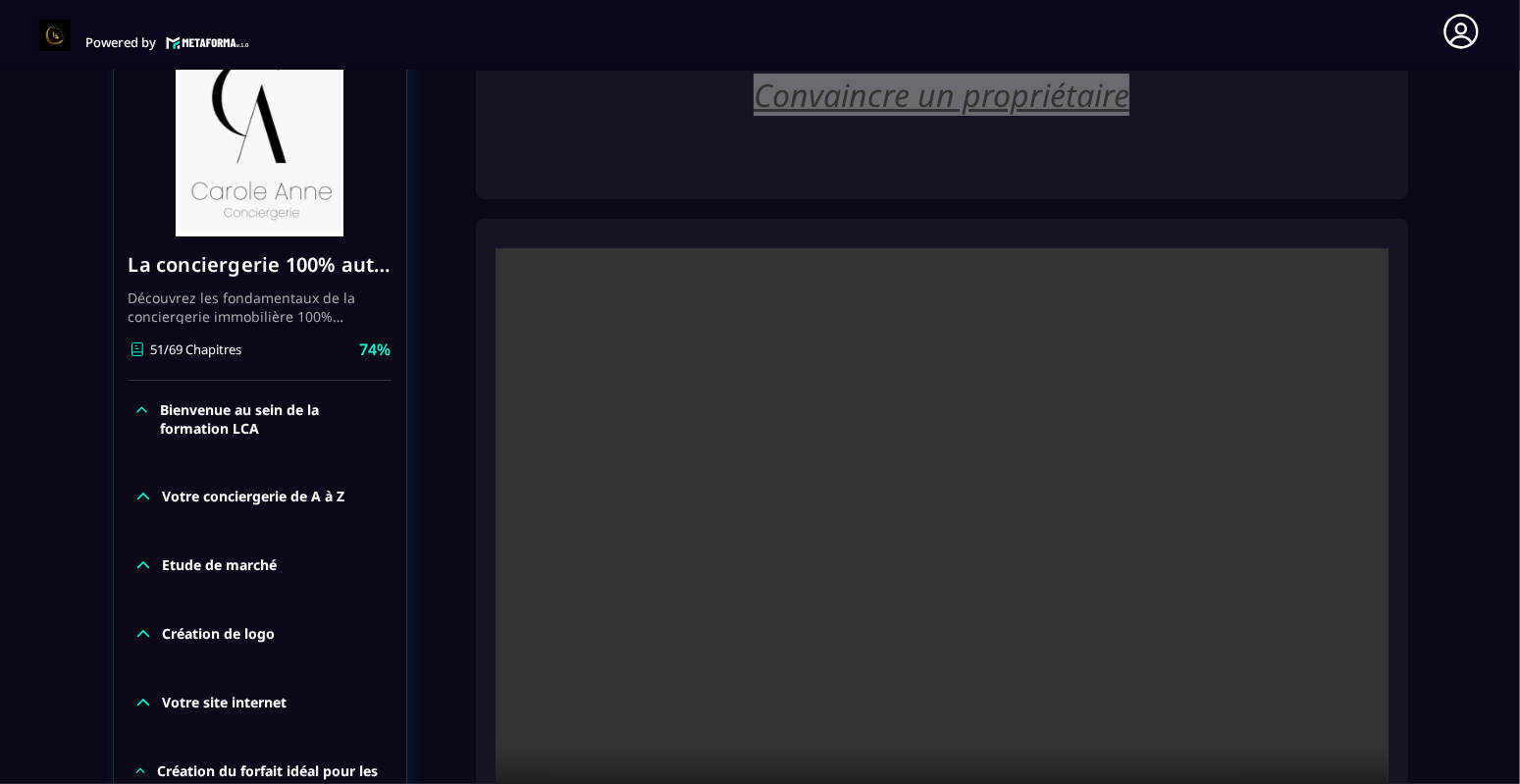 scroll, scrollTop: 300, scrollLeft: 0, axis: vertical 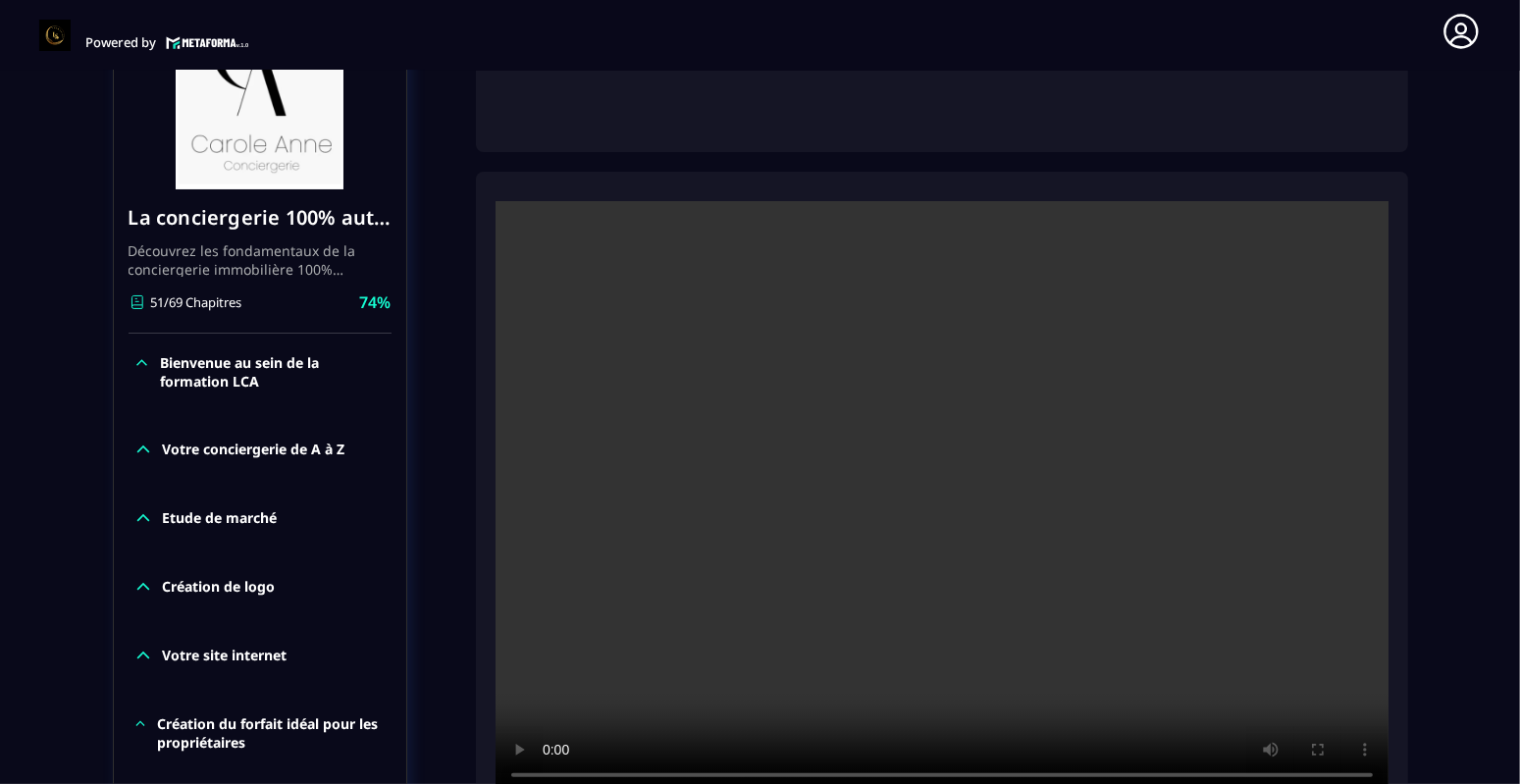 click at bounding box center (942, 498) 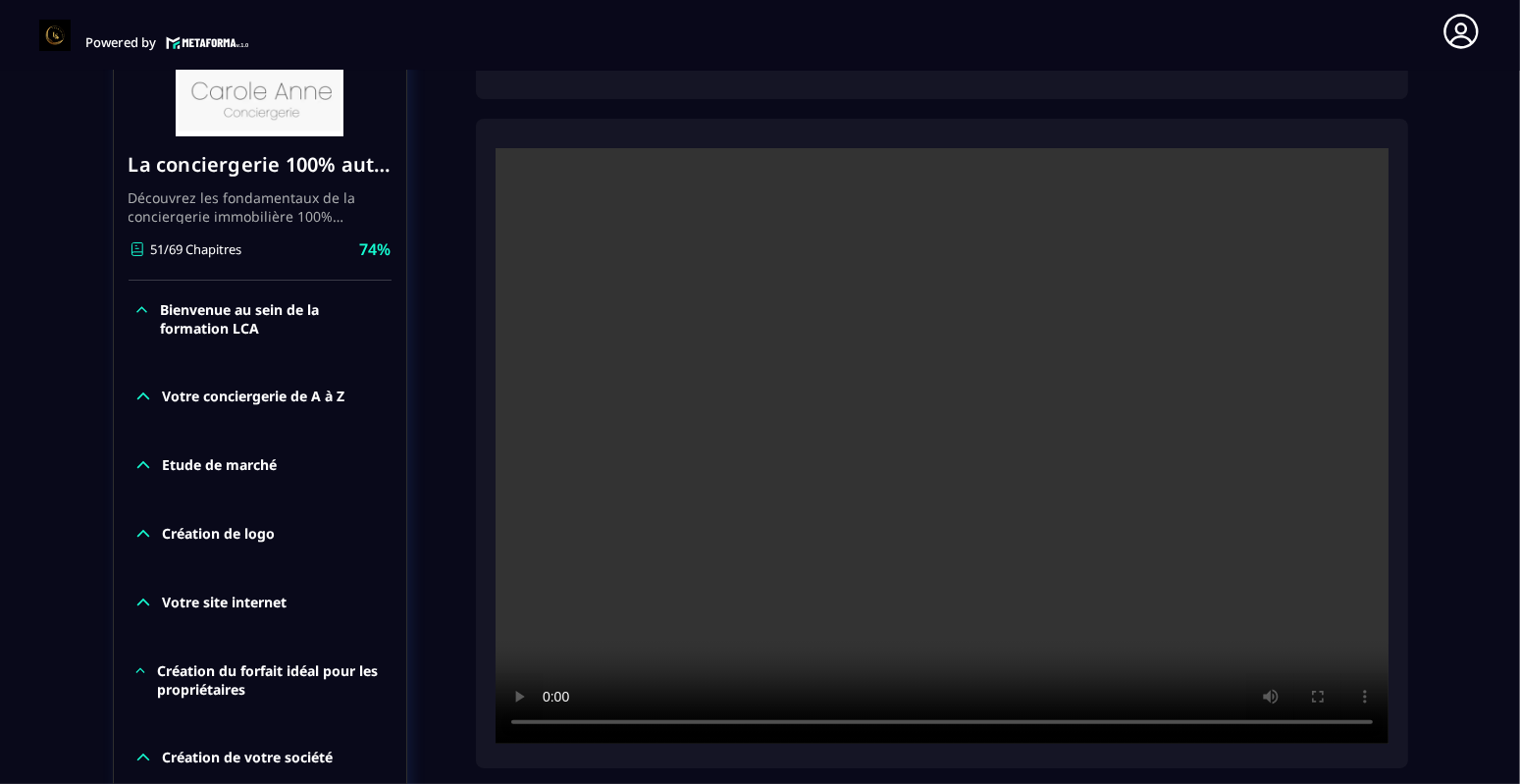 scroll, scrollTop: 398, scrollLeft: 0, axis: vertical 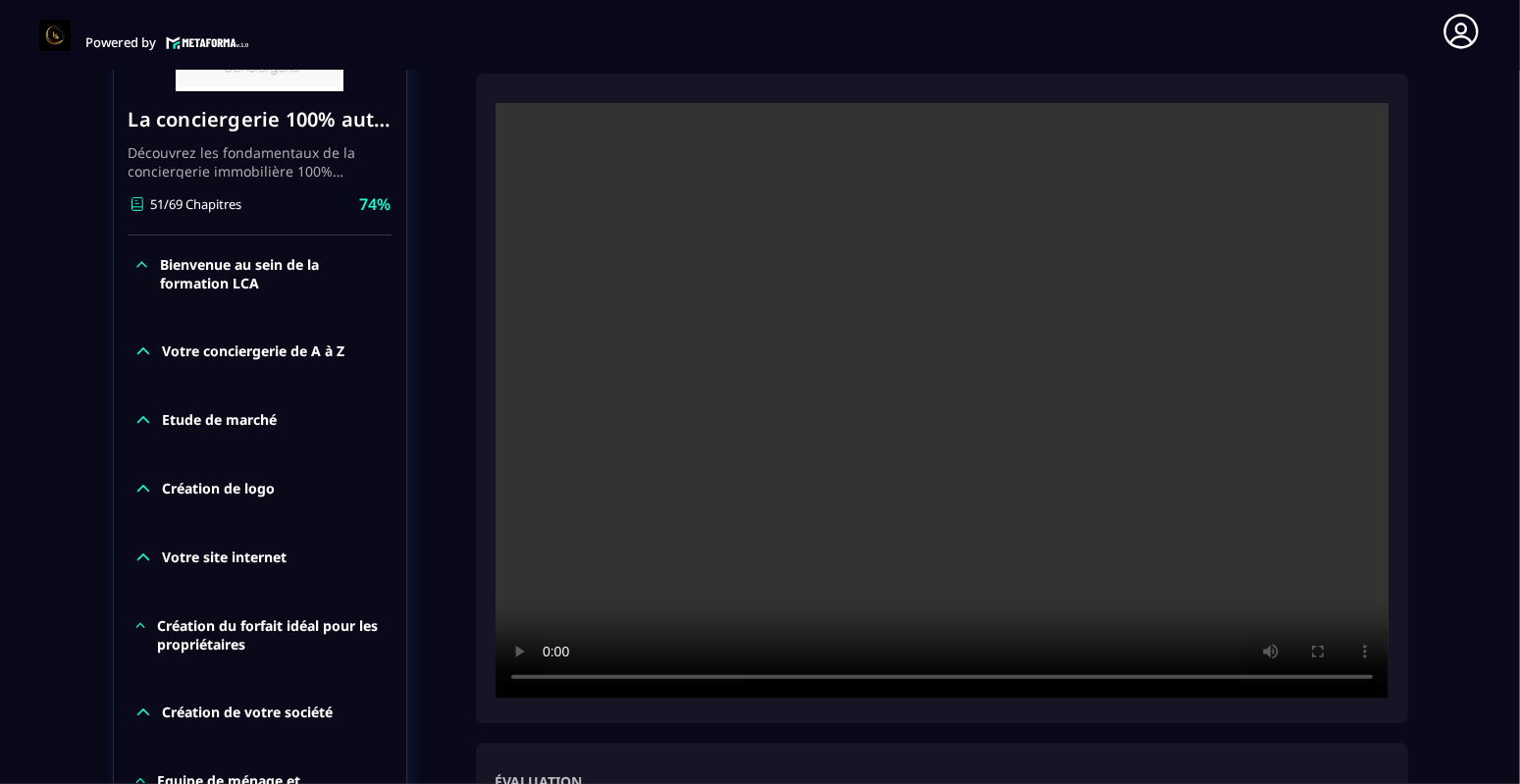 type 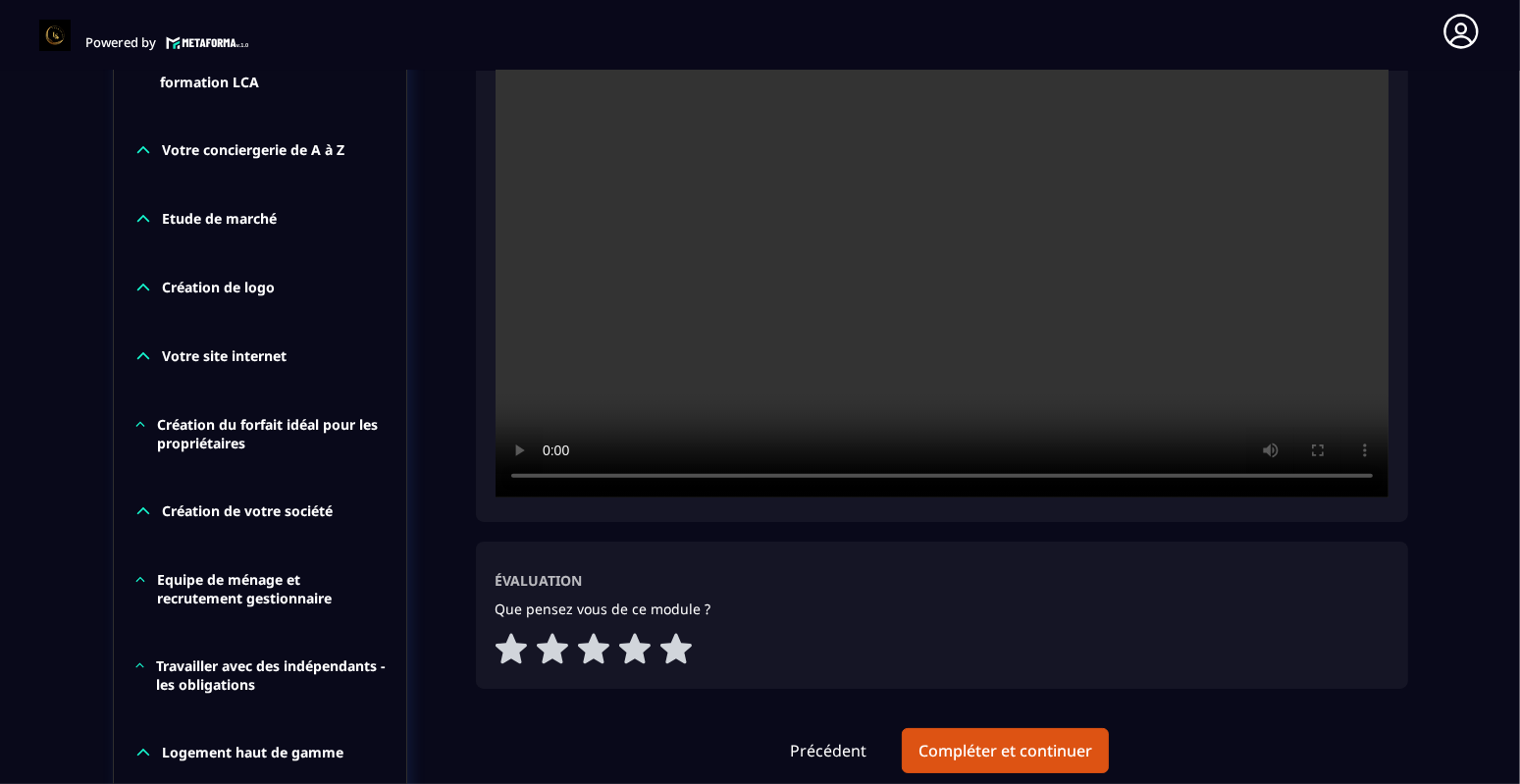 scroll, scrollTop: 595, scrollLeft: 0, axis: vertical 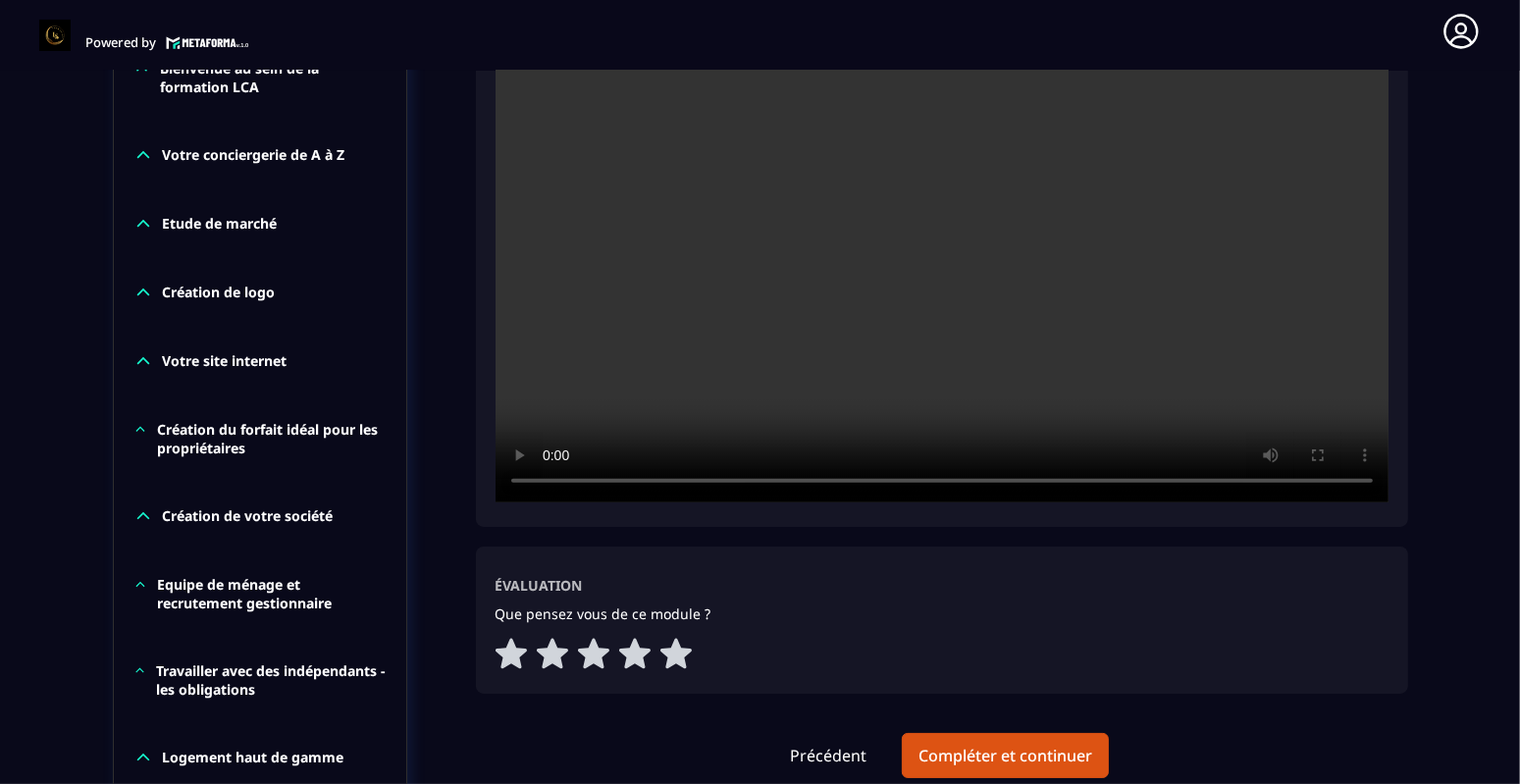 click on "Évaluation Que pensez vous de ce module ?" 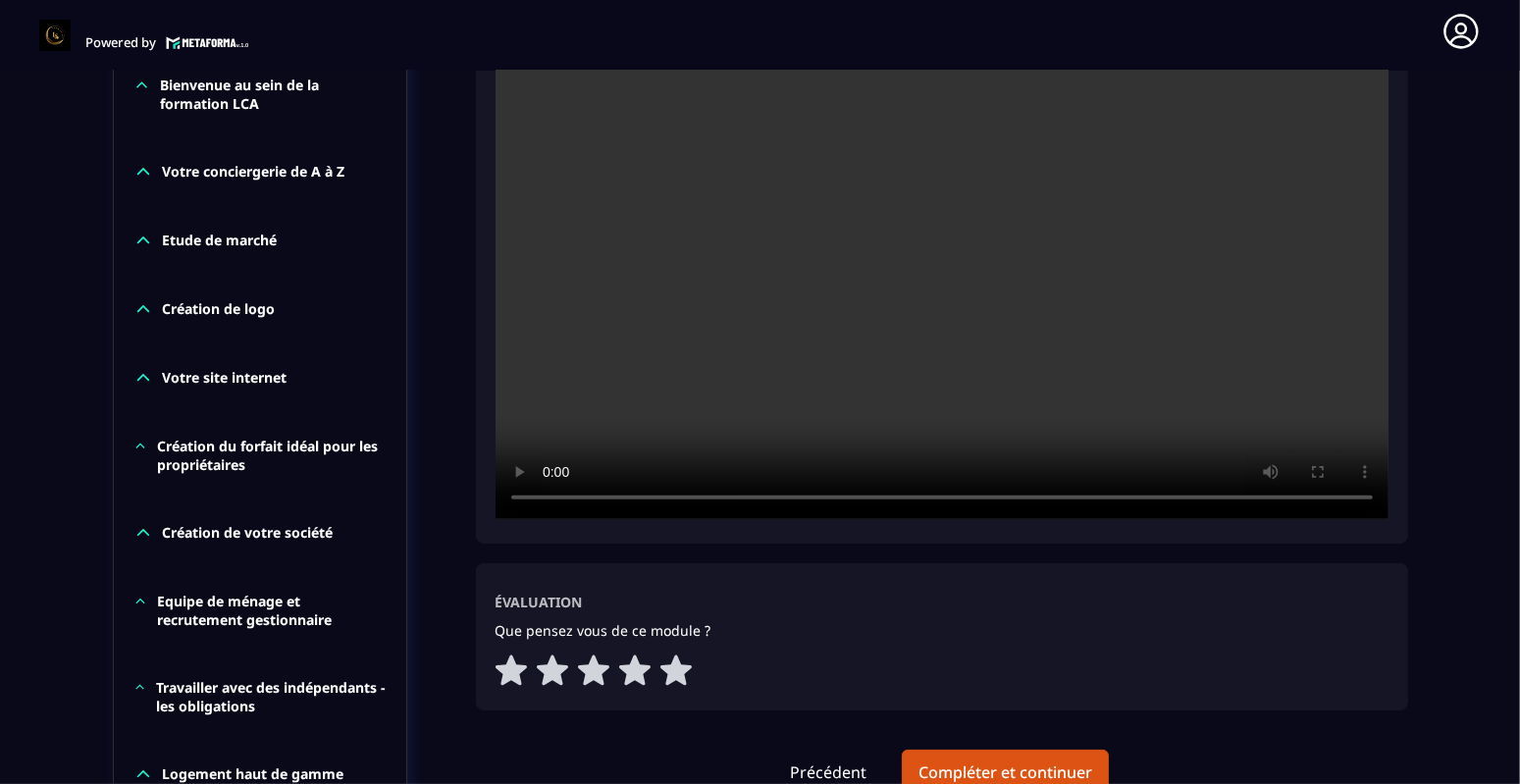 scroll, scrollTop: 693, scrollLeft: 0, axis: vertical 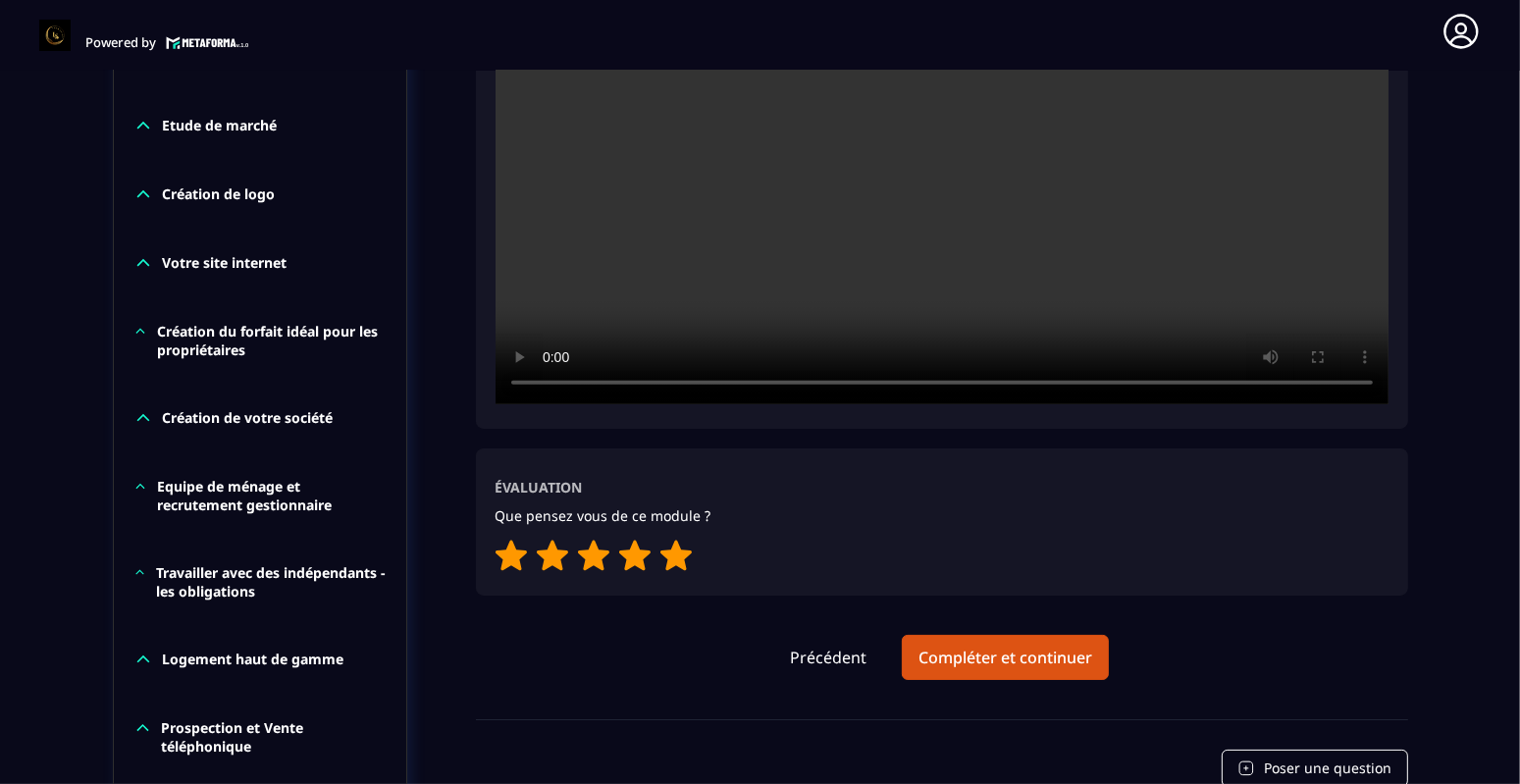 click 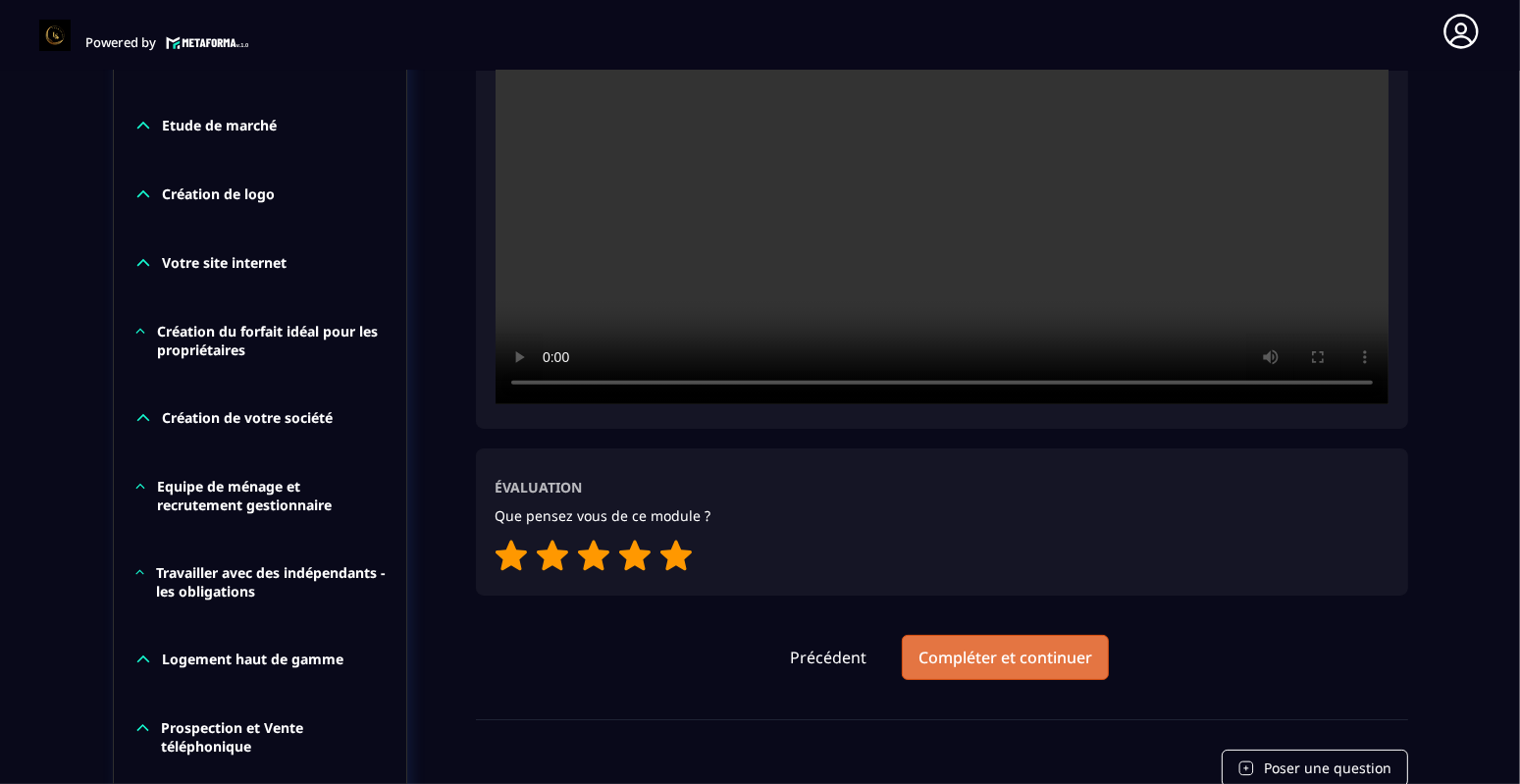 click on "Compléter et continuer" at bounding box center [1005, 657] 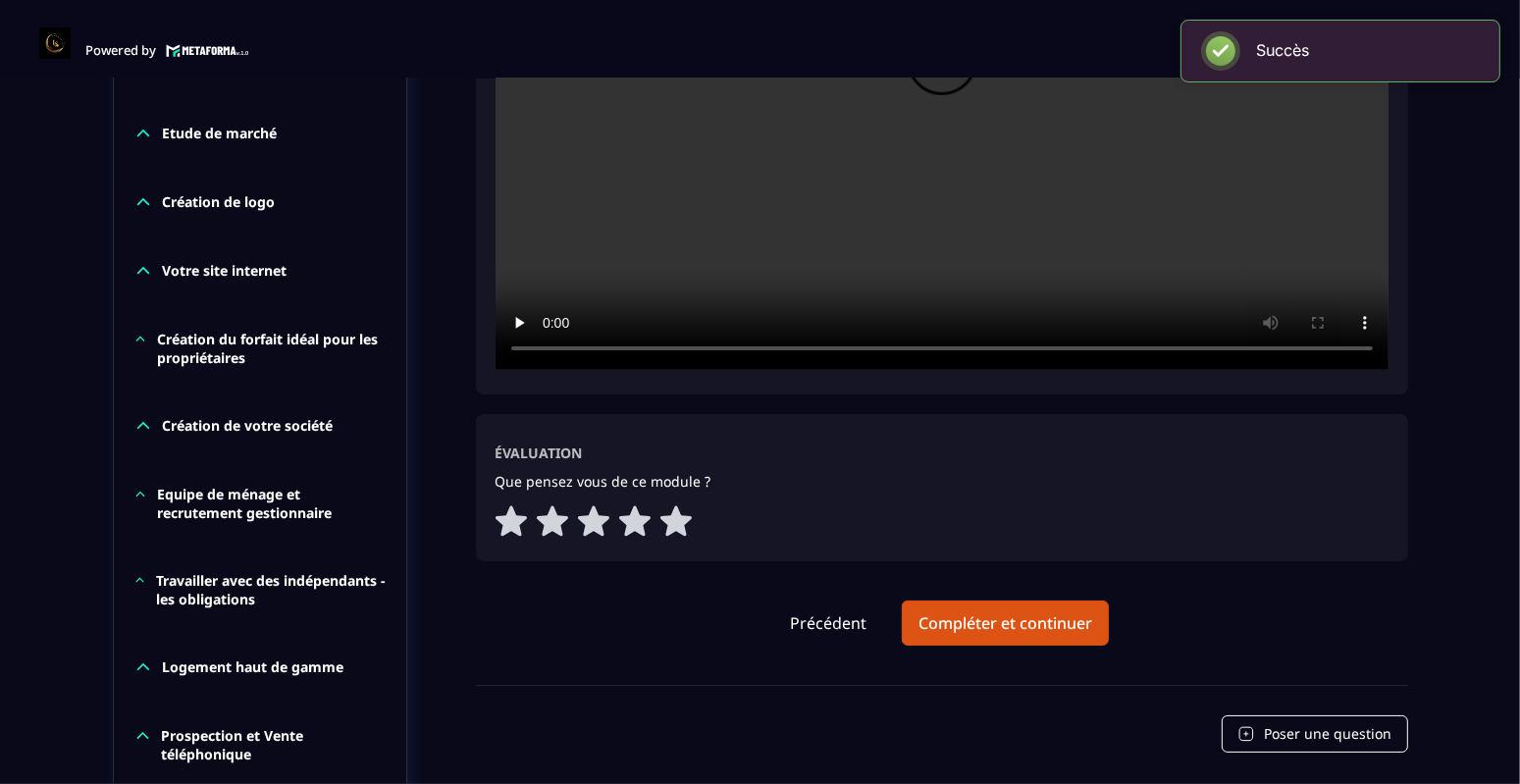 scroll, scrollTop: 8, scrollLeft: 0, axis: vertical 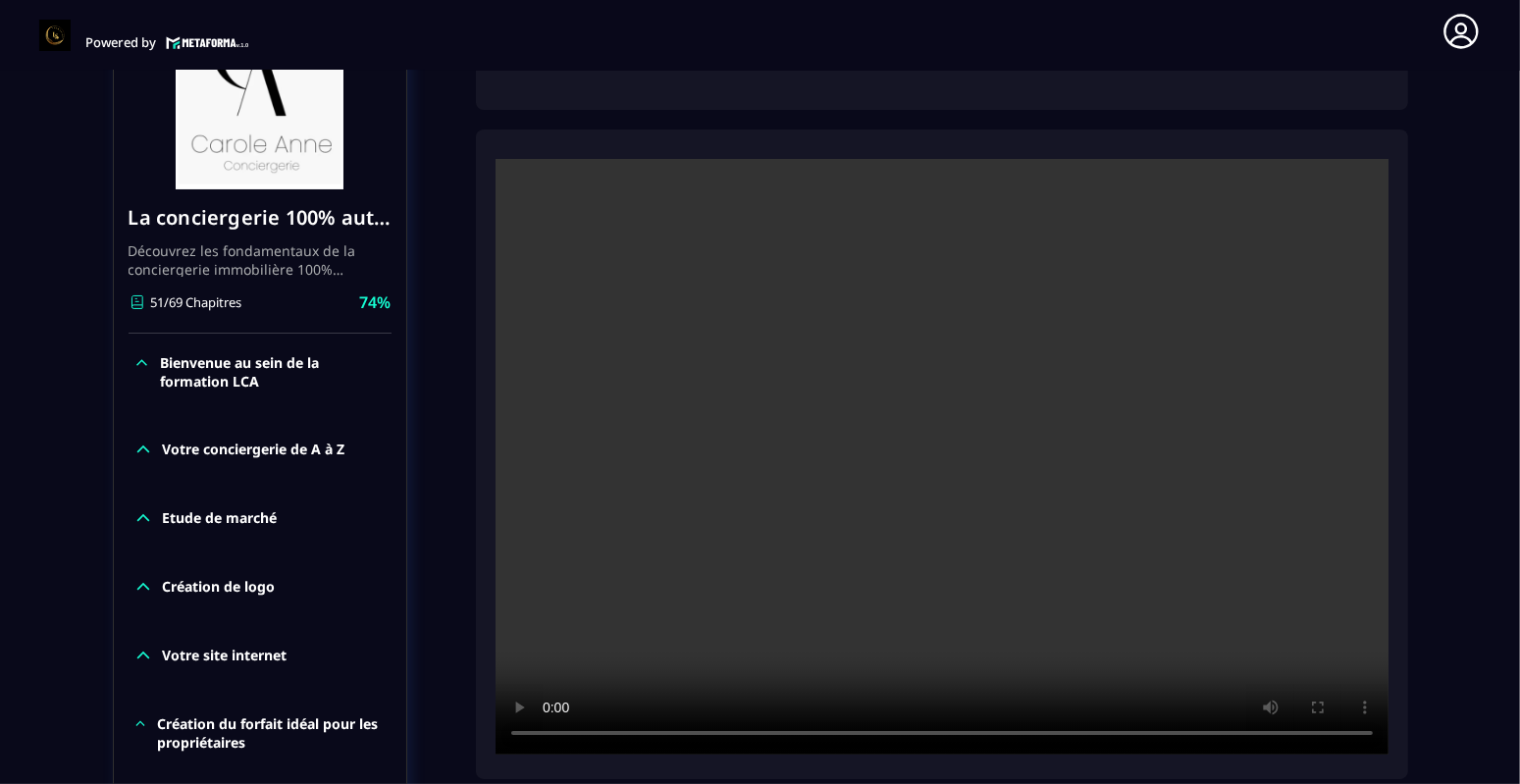drag, startPoint x: 1466, startPoint y: 240, endPoint x: 1446, endPoint y: 238, distance: 20.09975 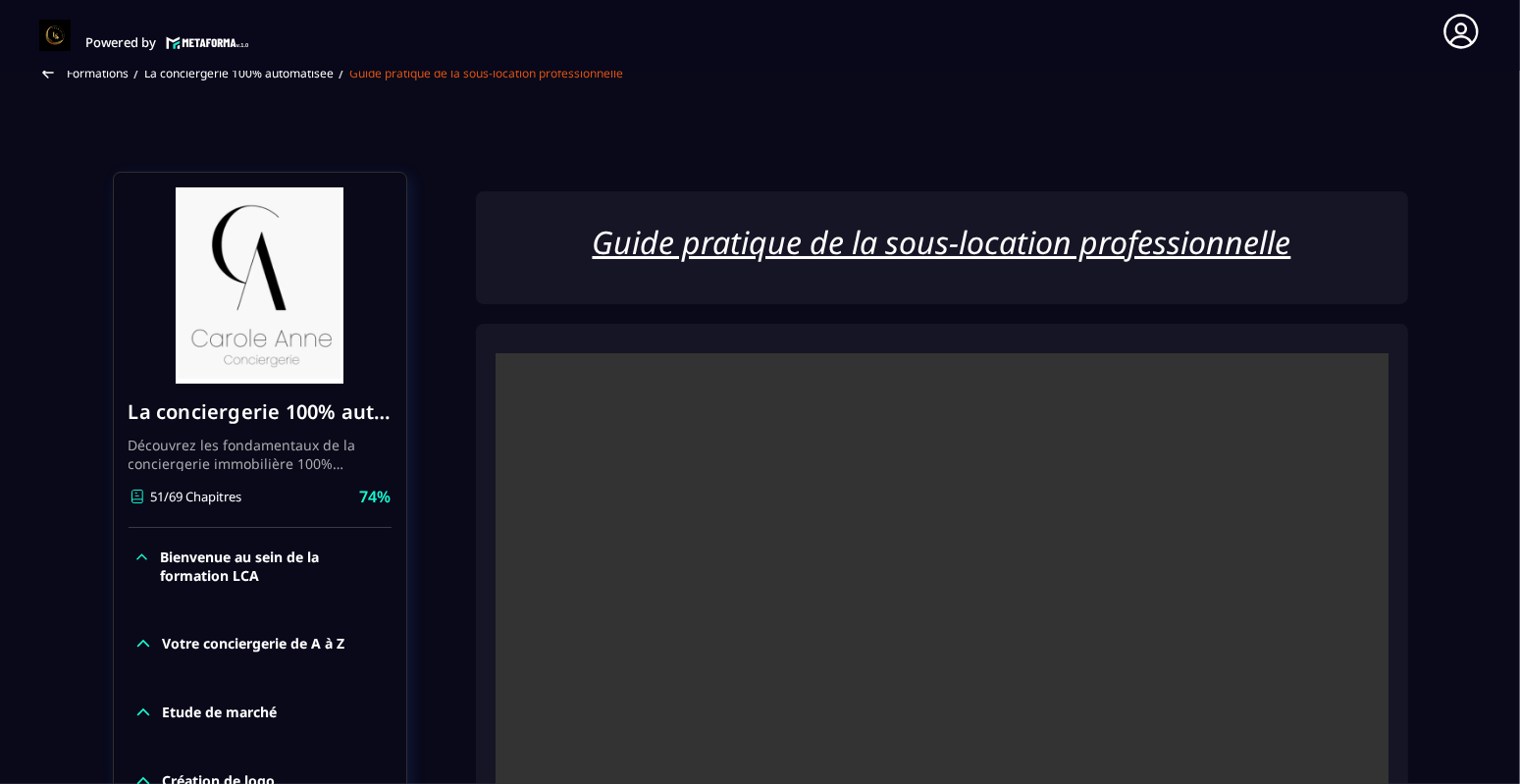 scroll, scrollTop: 6, scrollLeft: 0, axis: vertical 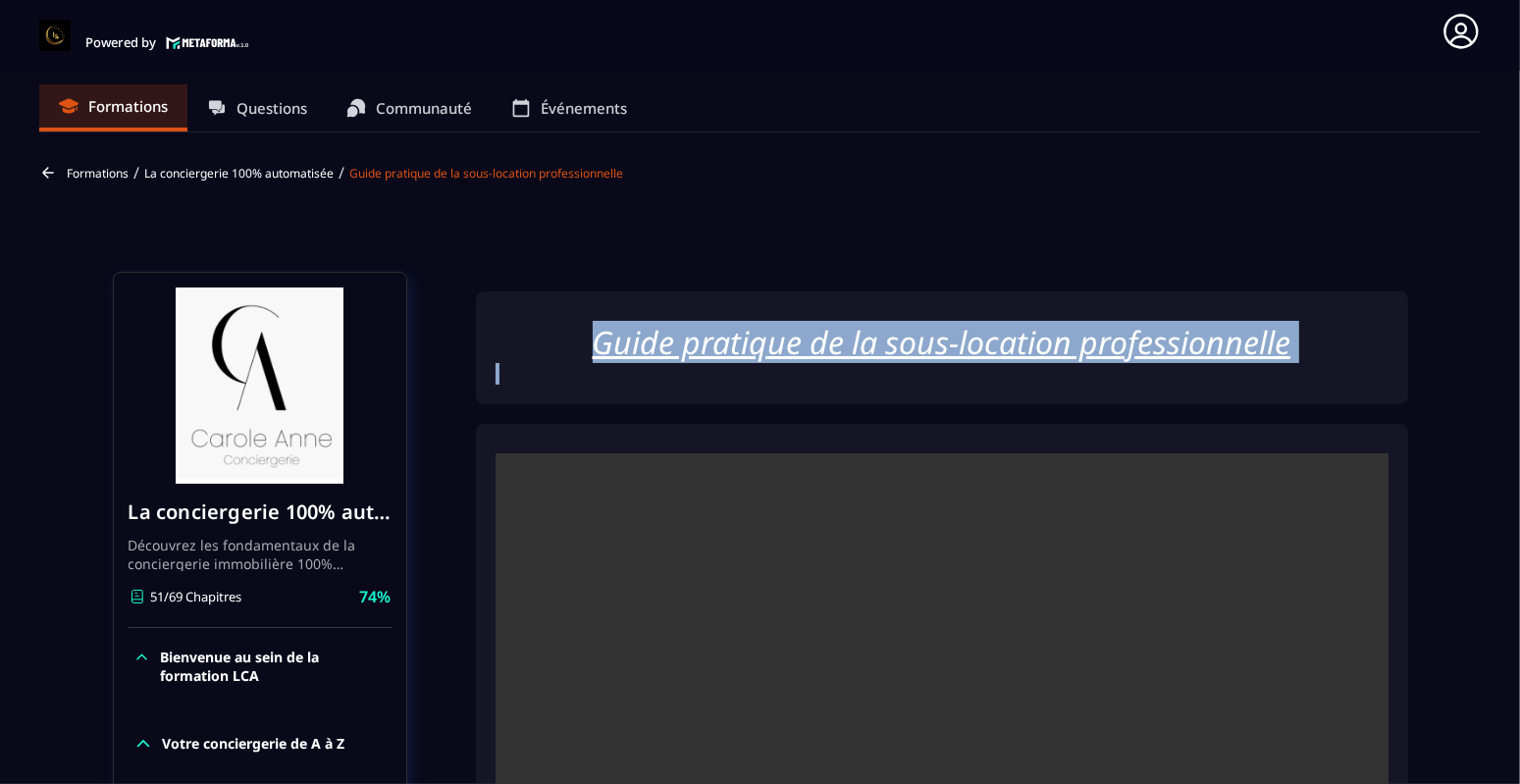 drag, startPoint x: 658, startPoint y: 333, endPoint x: 1198, endPoint y: 350, distance: 540.2675 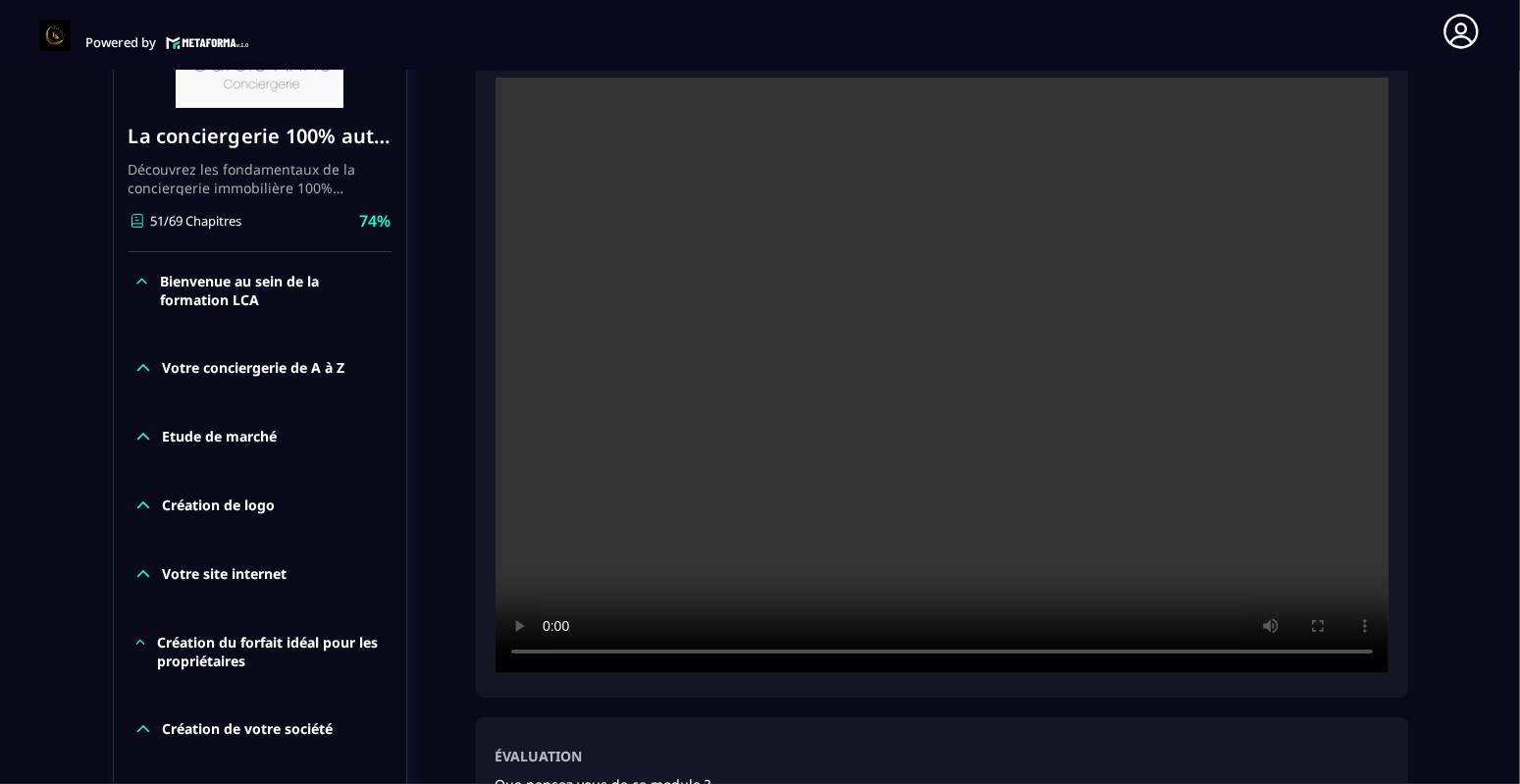 scroll, scrollTop: 398, scrollLeft: 0, axis: vertical 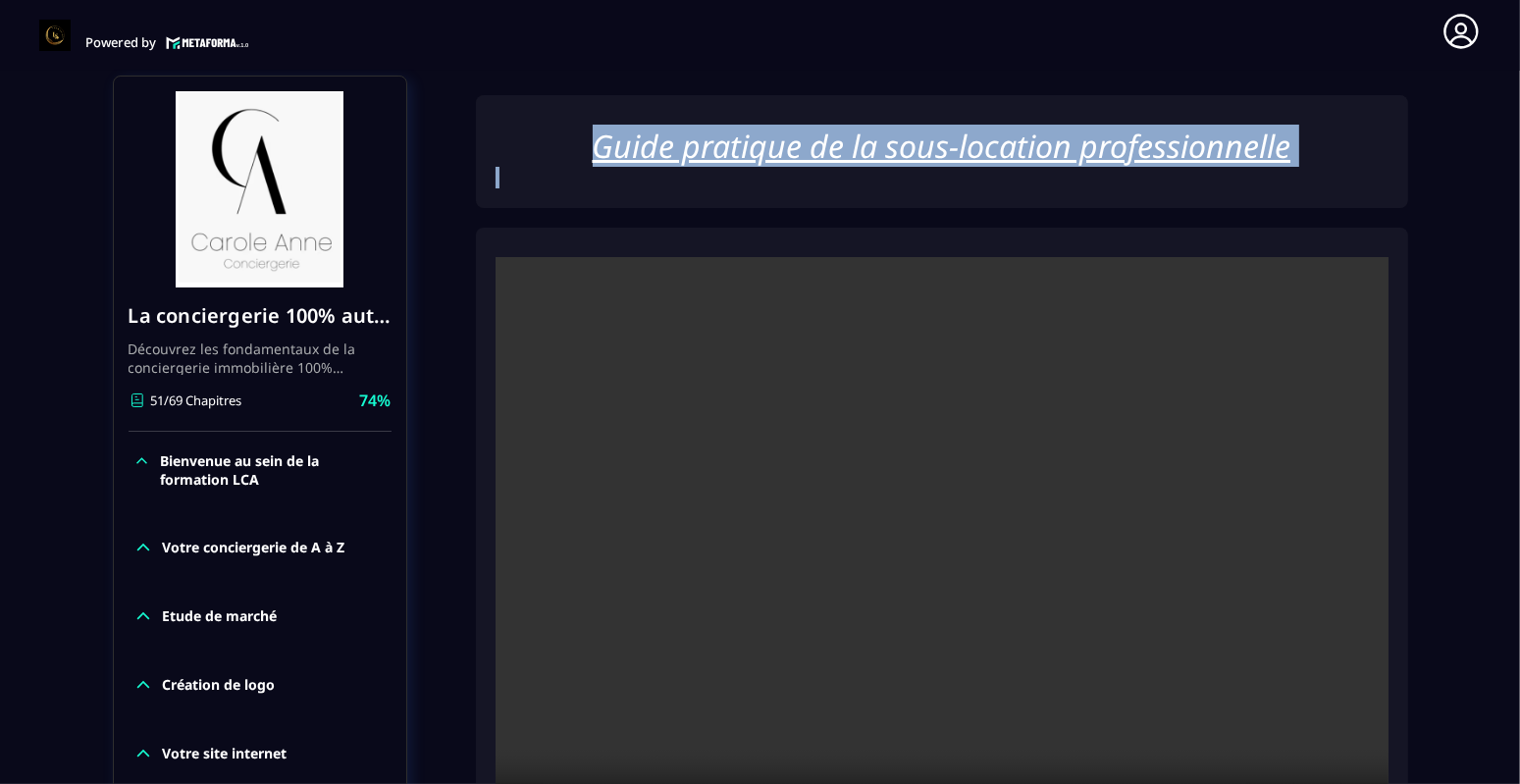 click on "Formations / La conciergerie 100% automatisée / Guide pratique de la sous-location professionnelle La conciergerie 100% automatisée Découvrez les fondamentaux de la conciergerie immobilière 100% automatisée.
Cette formation est conçue pour vous permettre de lancer et maîtriser votre activité de conciergerie en toute simplicité.
Vous apprendrez :
✅ Les bases essentielles de la conciergerie pour démarrer sereinement.
✅ Les outils incontournables pour gérer vos clients et vos biens de manière efficace.
✅ L'automatisation des tâches répétitives pour gagner un maximum de temps au quotidien.
Objectif : Vous fournir toutes les clés pour créer une activité rentable et automatisée, tout en gardant du temps pour vous. 51/69 Chapitres 74%  Bienvenue au sein de la formation LCA Votre conciergerie de A à Z Etude de marché Création de logo Votre site internet Création du forfait idéal pour les propriétaires Création de votre société Equipe de ménage et recrutement gestionnaire" at bounding box center [760, 1264] 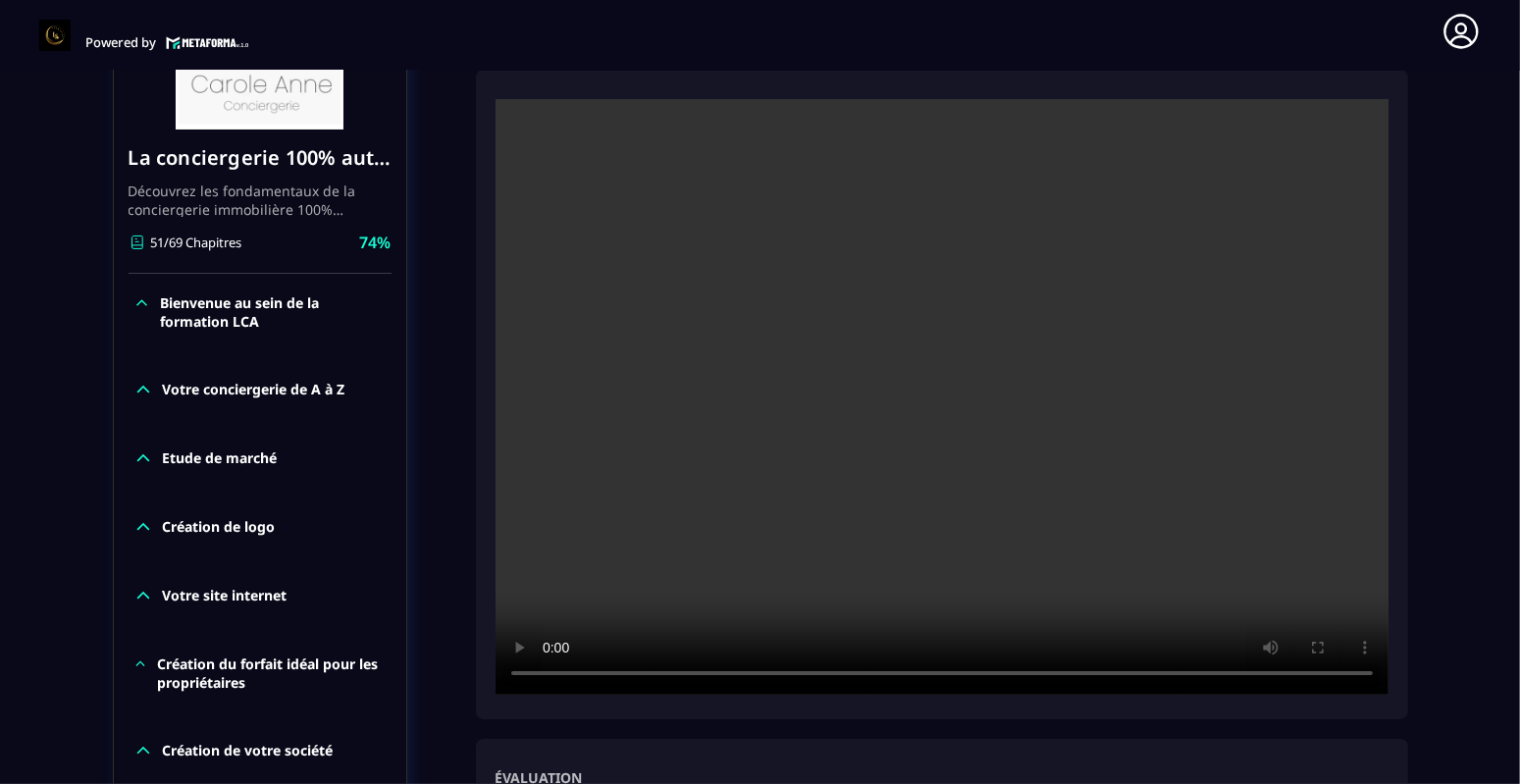 scroll, scrollTop: 398, scrollLeft: 0, axis: vertical 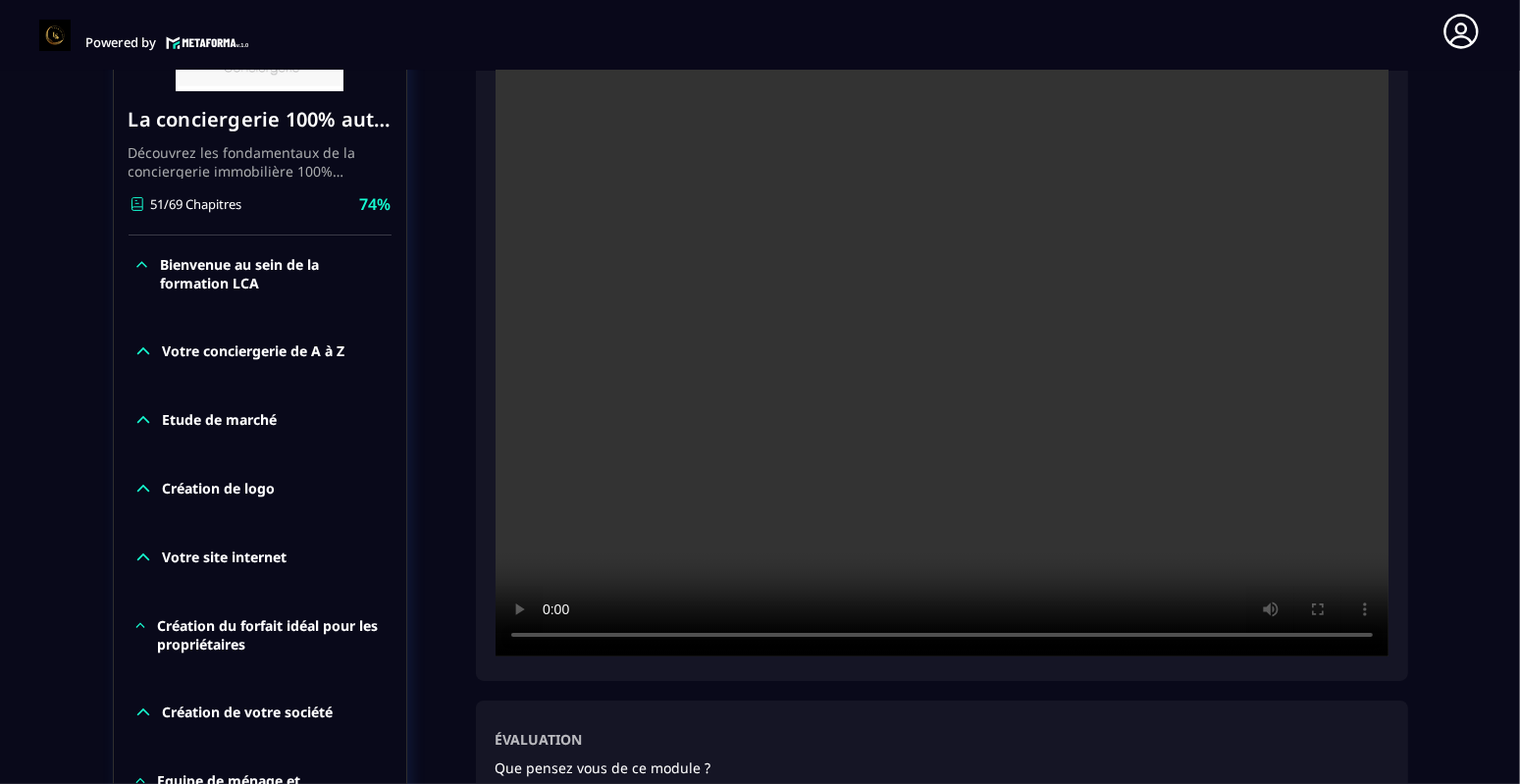 type 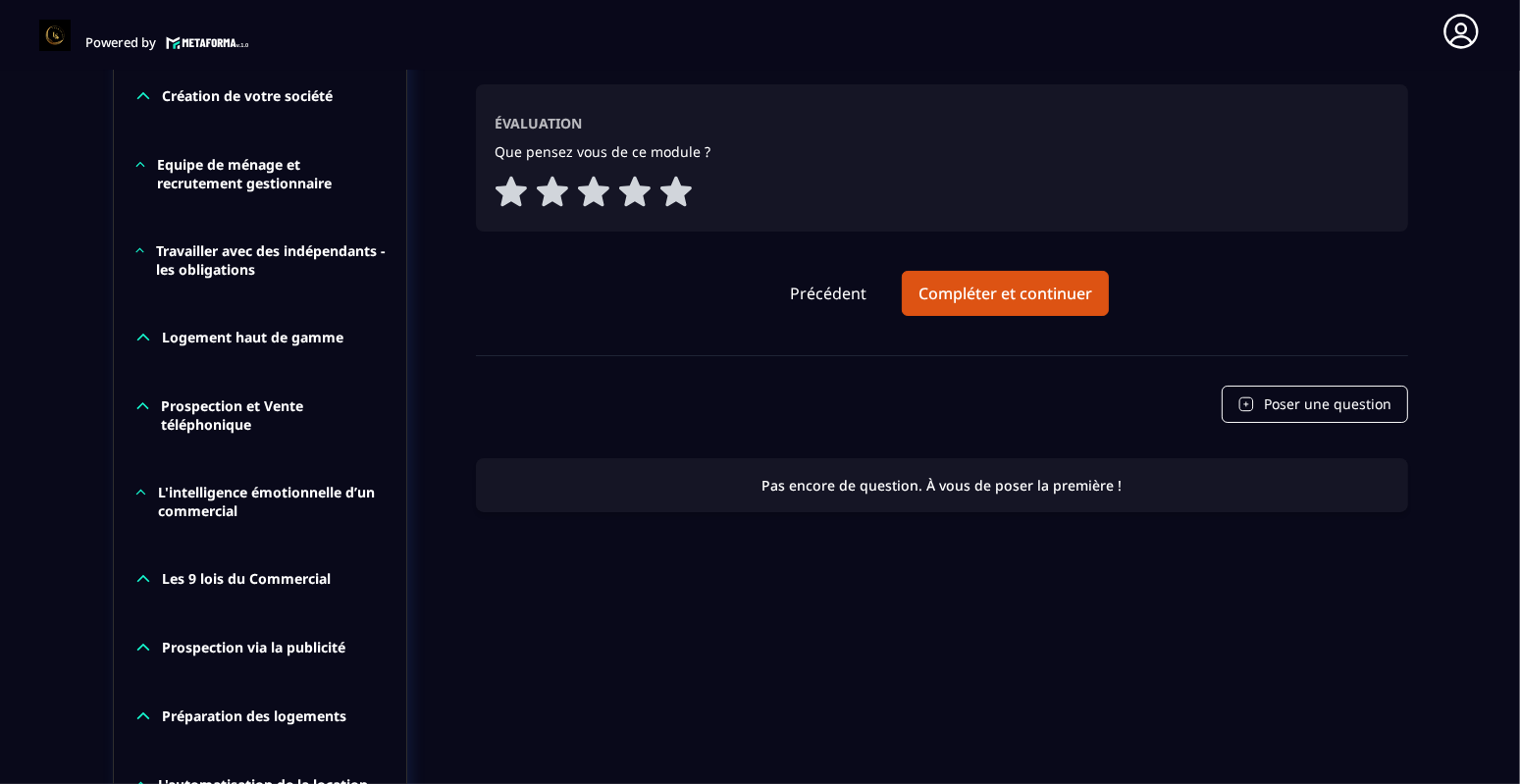 scroll, scrollTop: 1022, scrollLeft: 0, axis: vertical 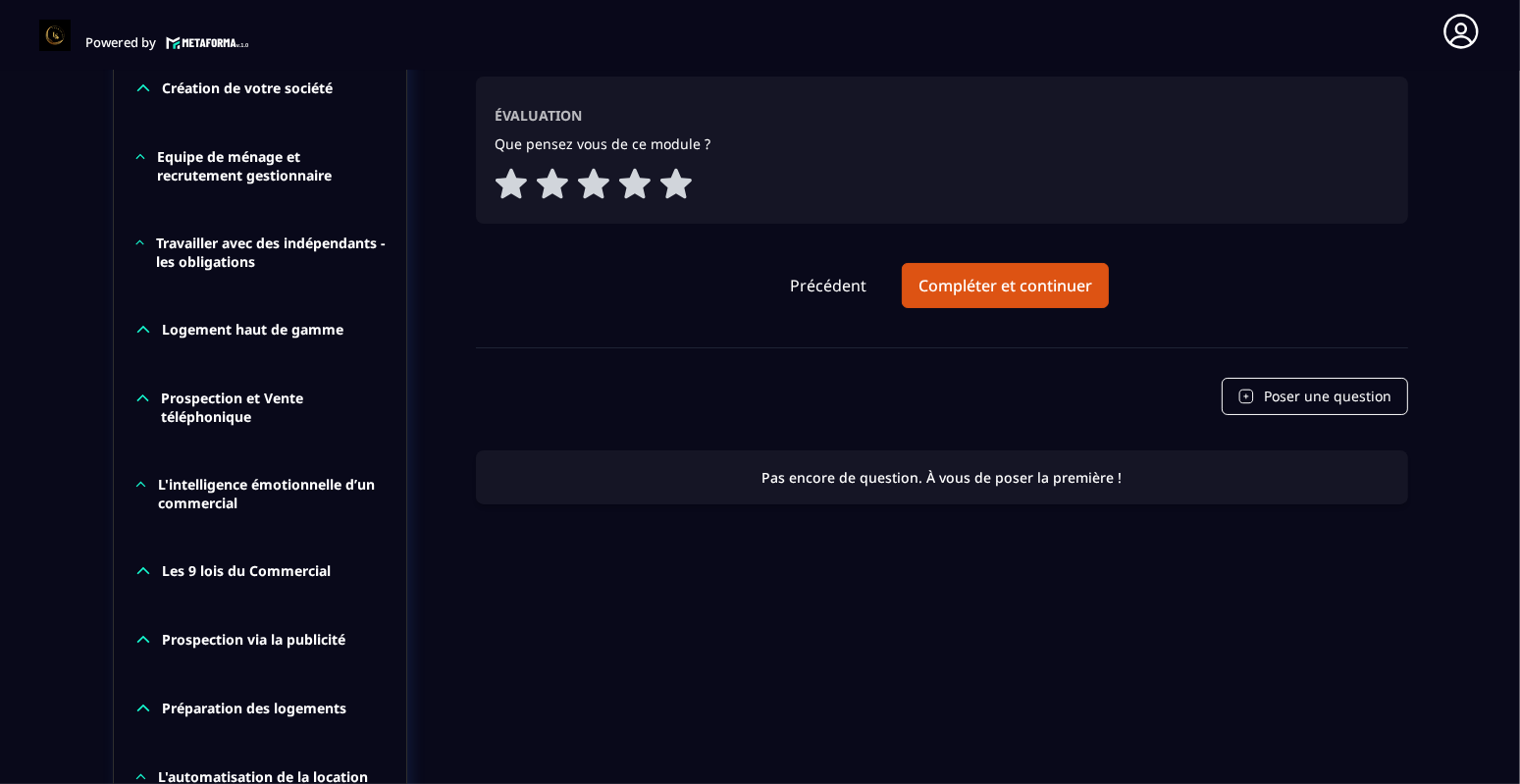 click on "Guide pratique de la sous-location professionnelle Évaluation Que pensez vous de ce module ? Précédent Compléter et continuer  Poser une question Pas encore de question. À vous de poser la première !" at bounding box center (942, 498) 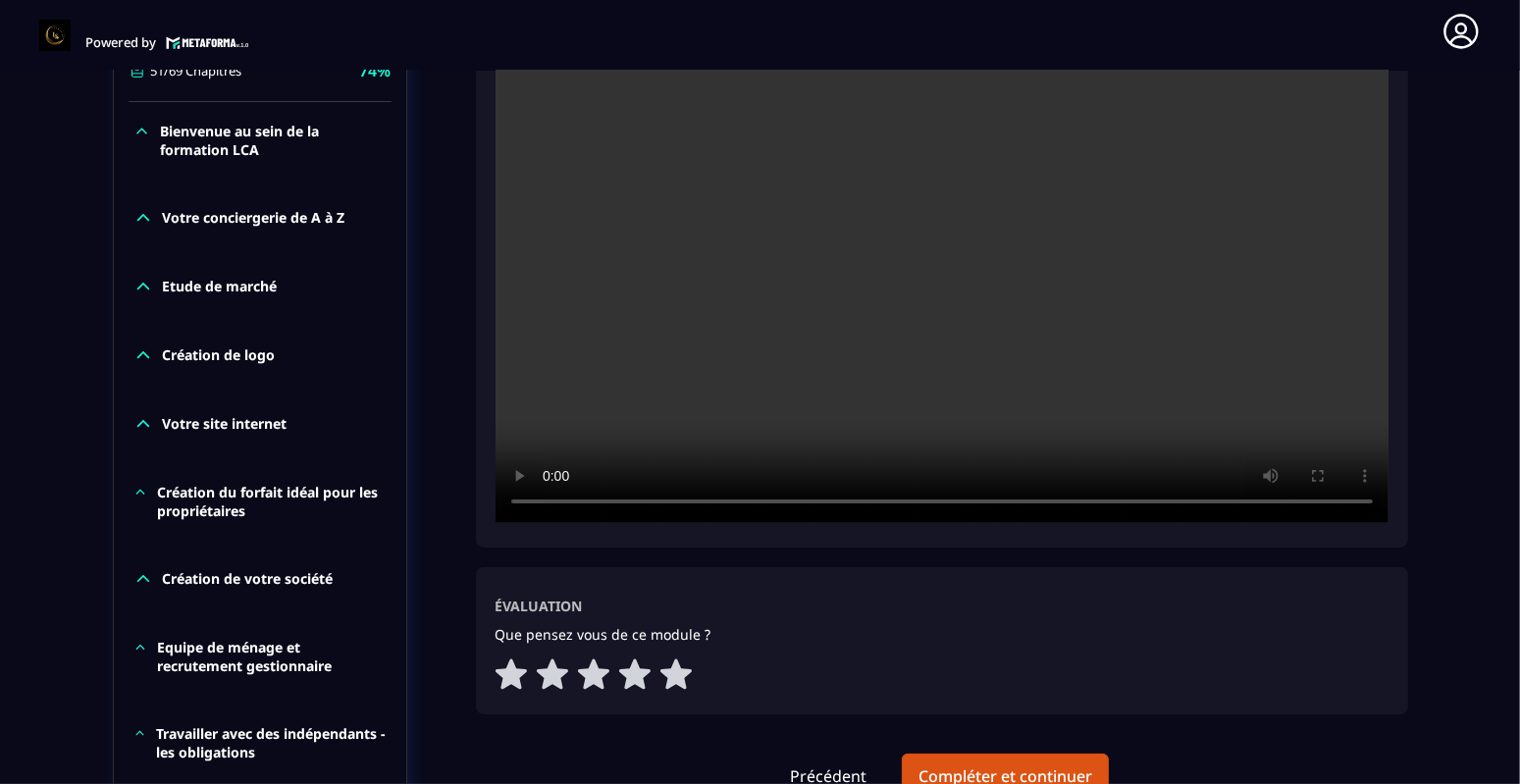 scroll, scrollTop: 1157, scrollLeft: 0, axis: vertical 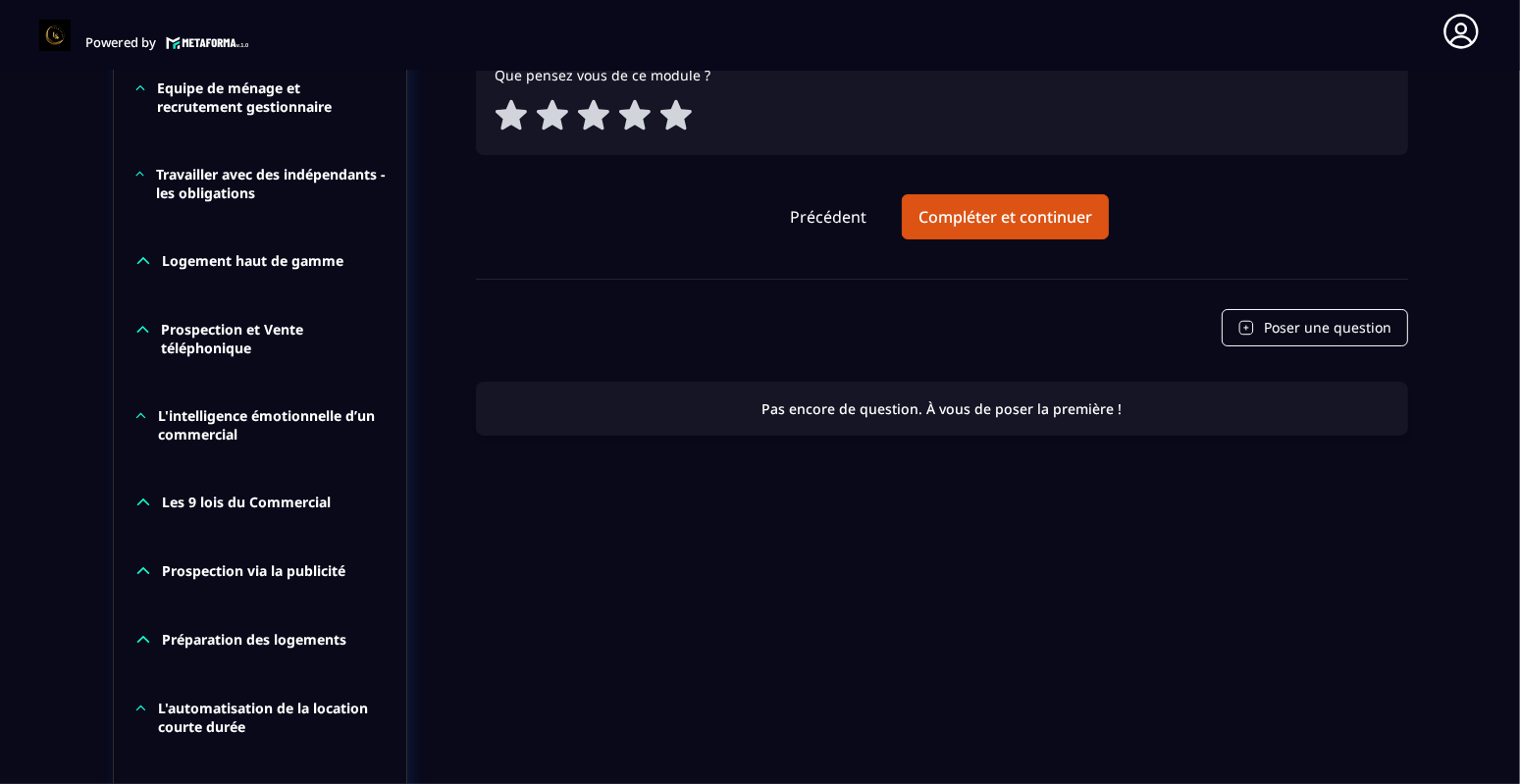 click on "Guide pratique de la sous-location professionnelle Évaluation Que pensez vous de ce module ? Précédent Compléter et continuer  Poser une question Pas encore de question. À vous de poser la première !" at bounding box center [942, 430] 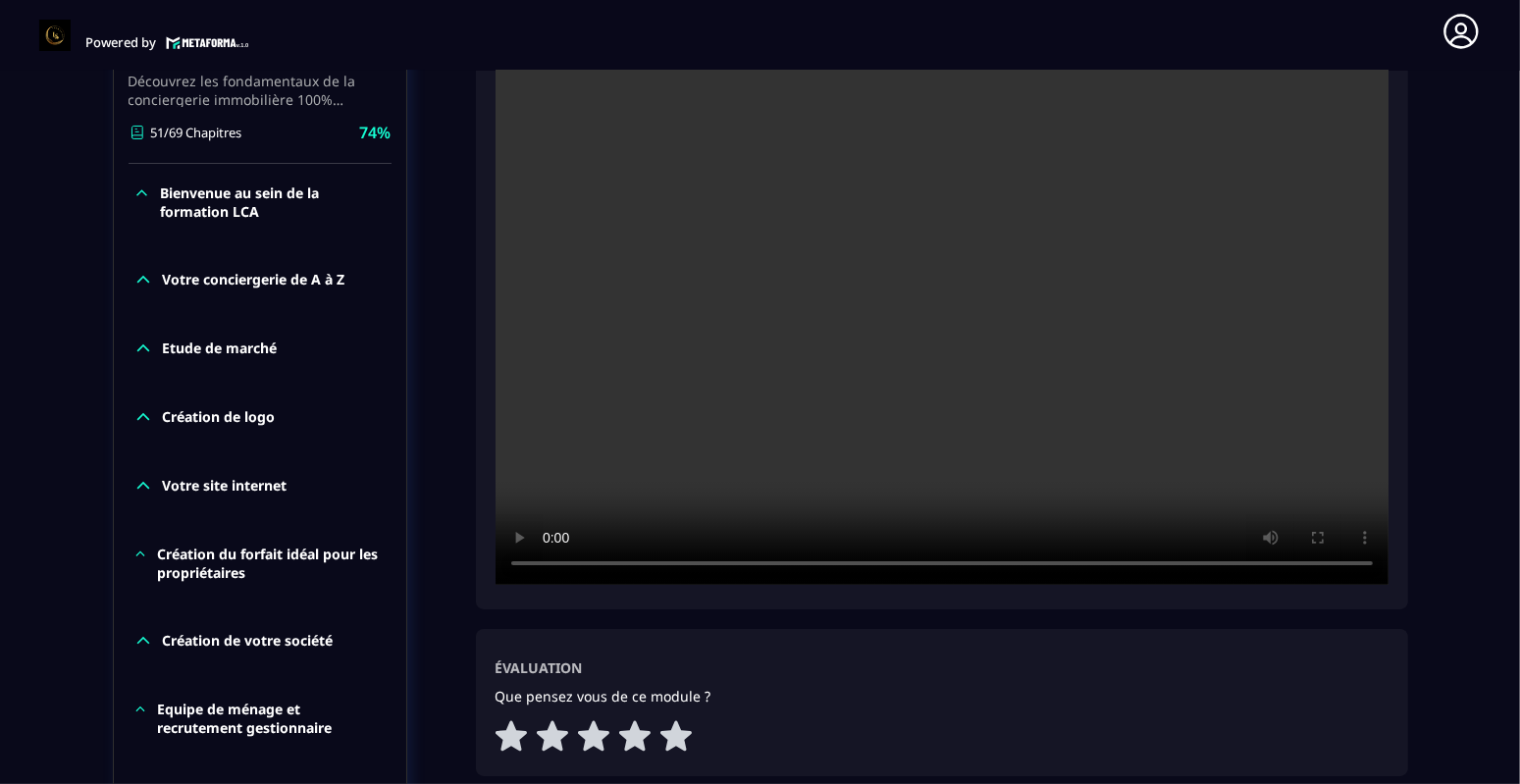scroll, scrollTop: 372, scrollLeft: 0, axis: vertical 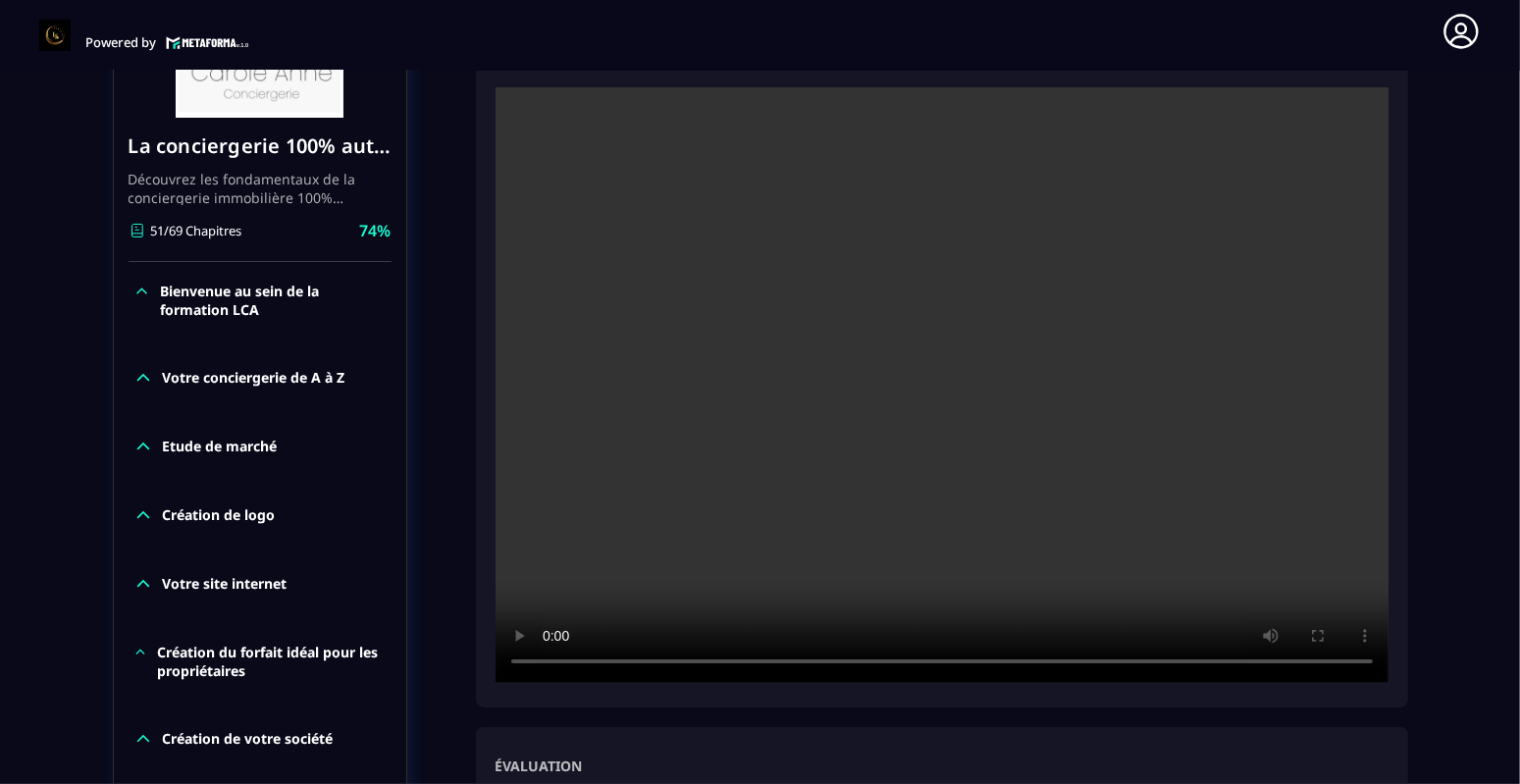 click on "Évaluation Que pensez vous de ce module ?" 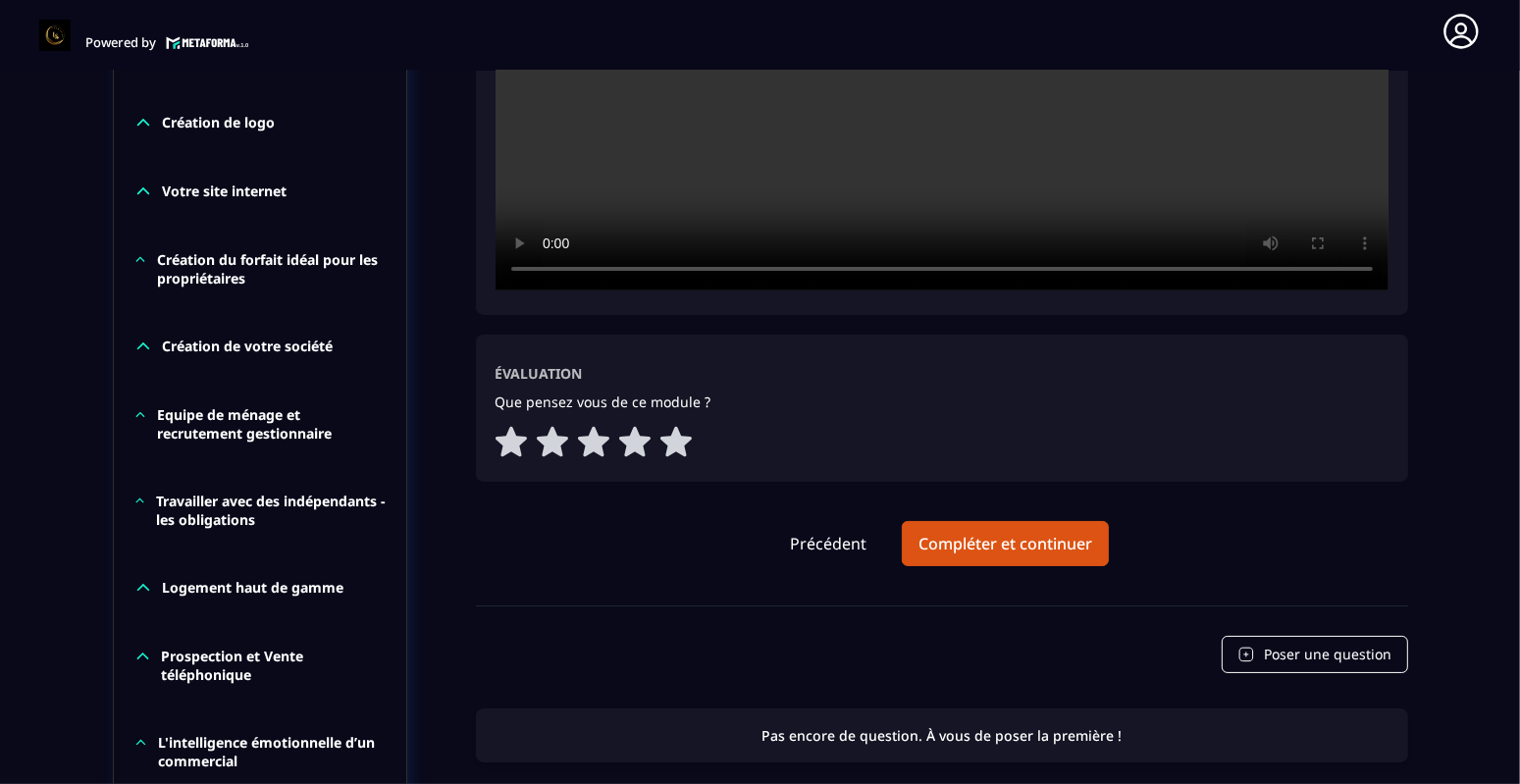 scroll, scrollTop: 862, scrollLeft: 0, axis: vertical 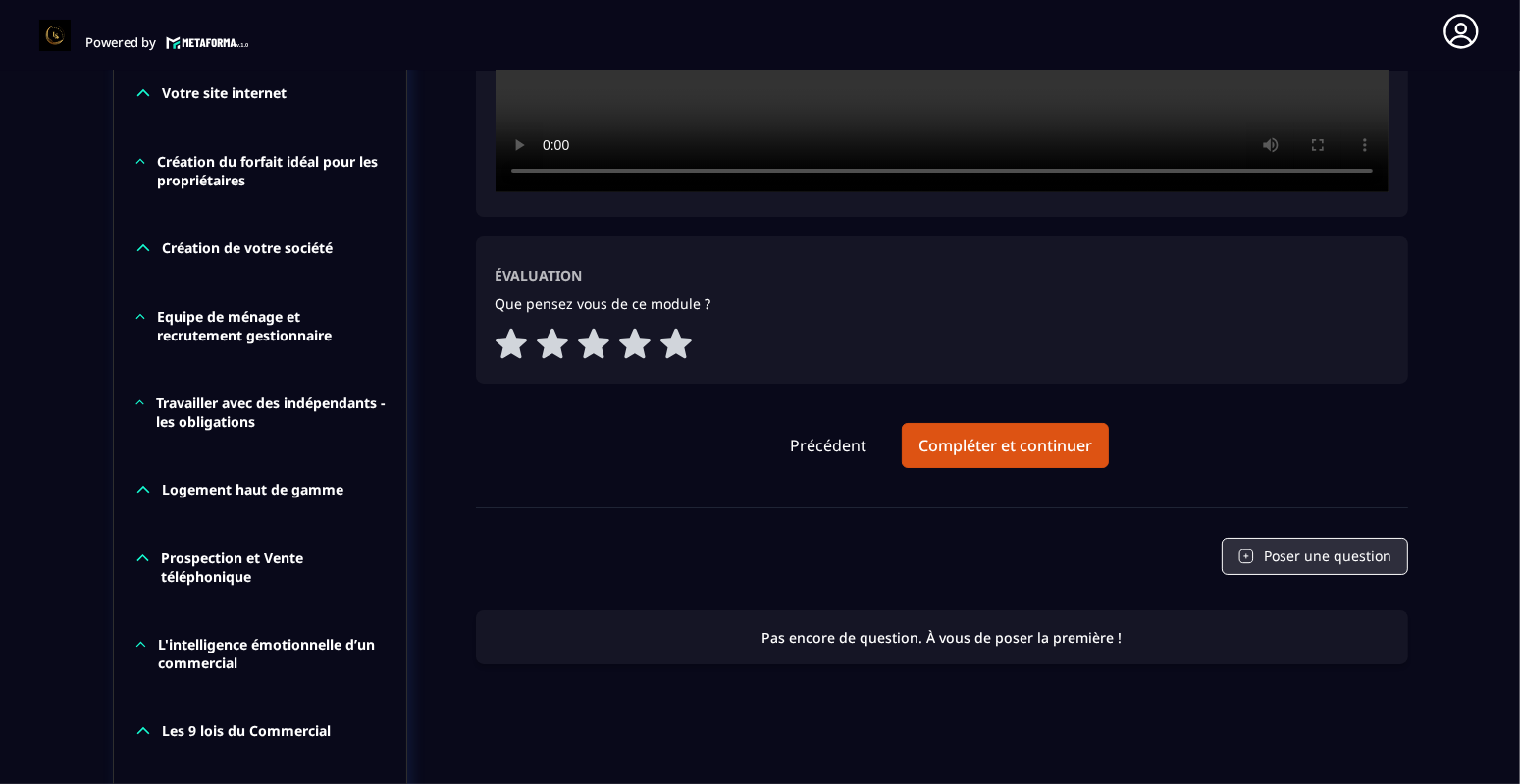 click 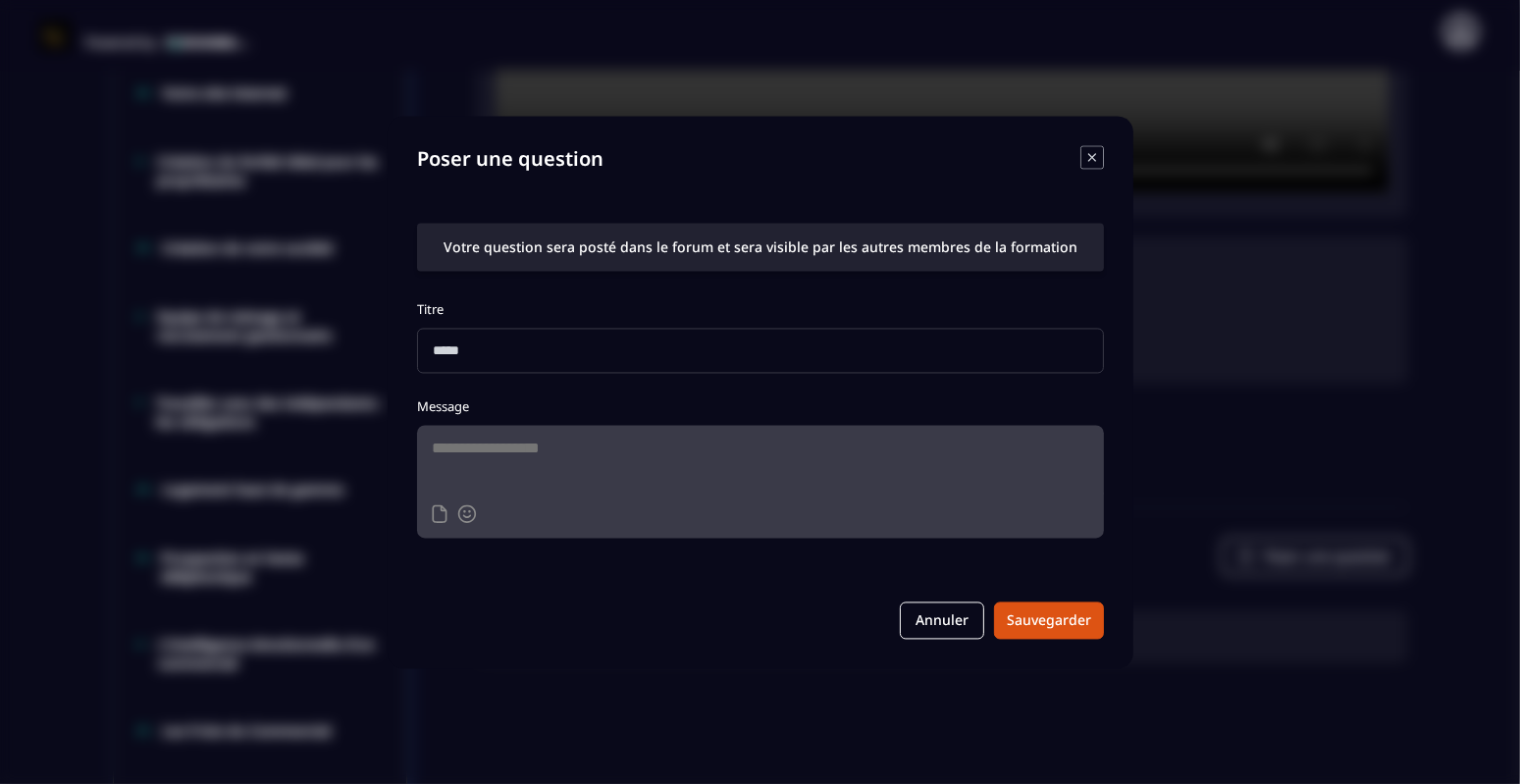 click at bounding box center (760, 459) 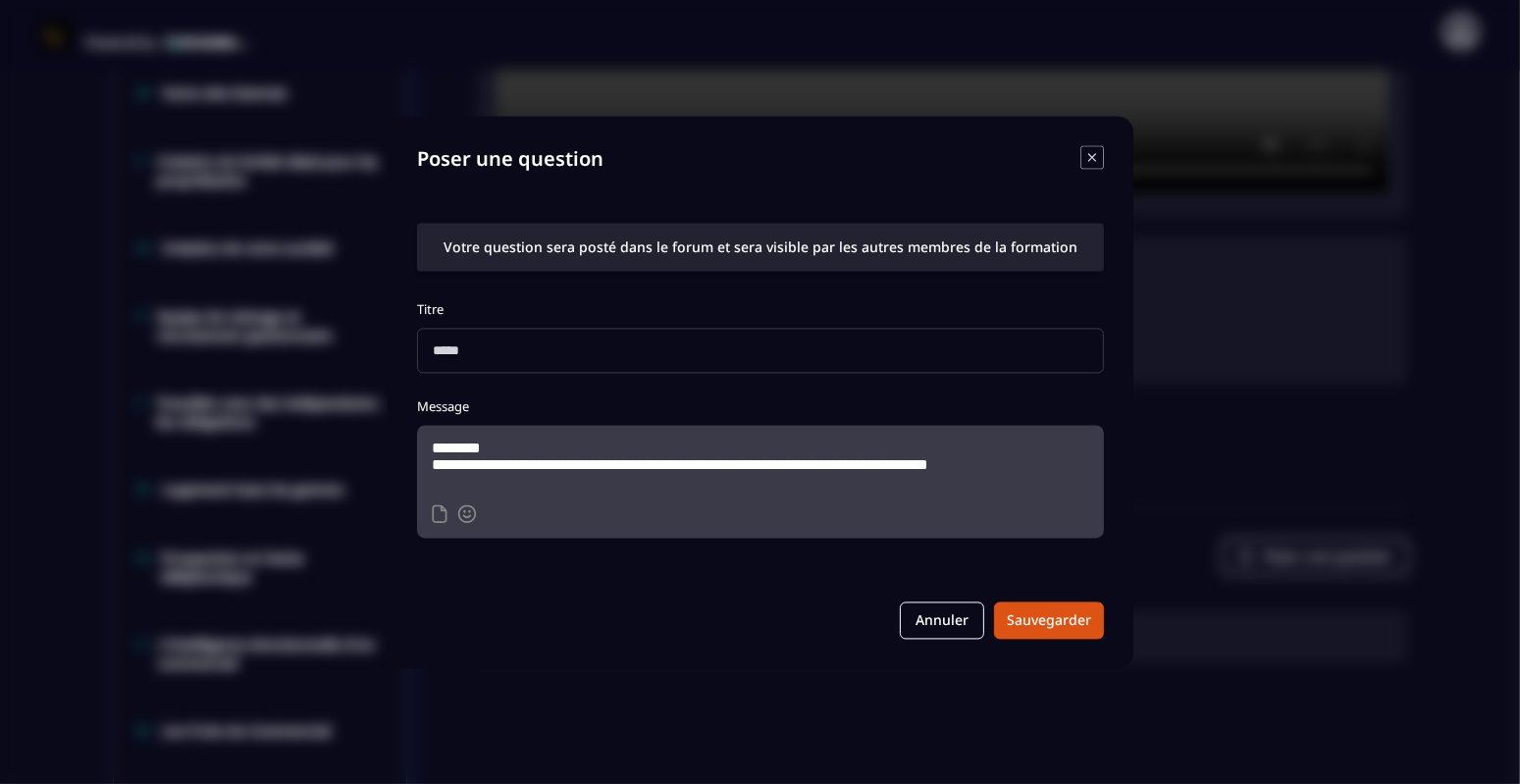 type on "**********" 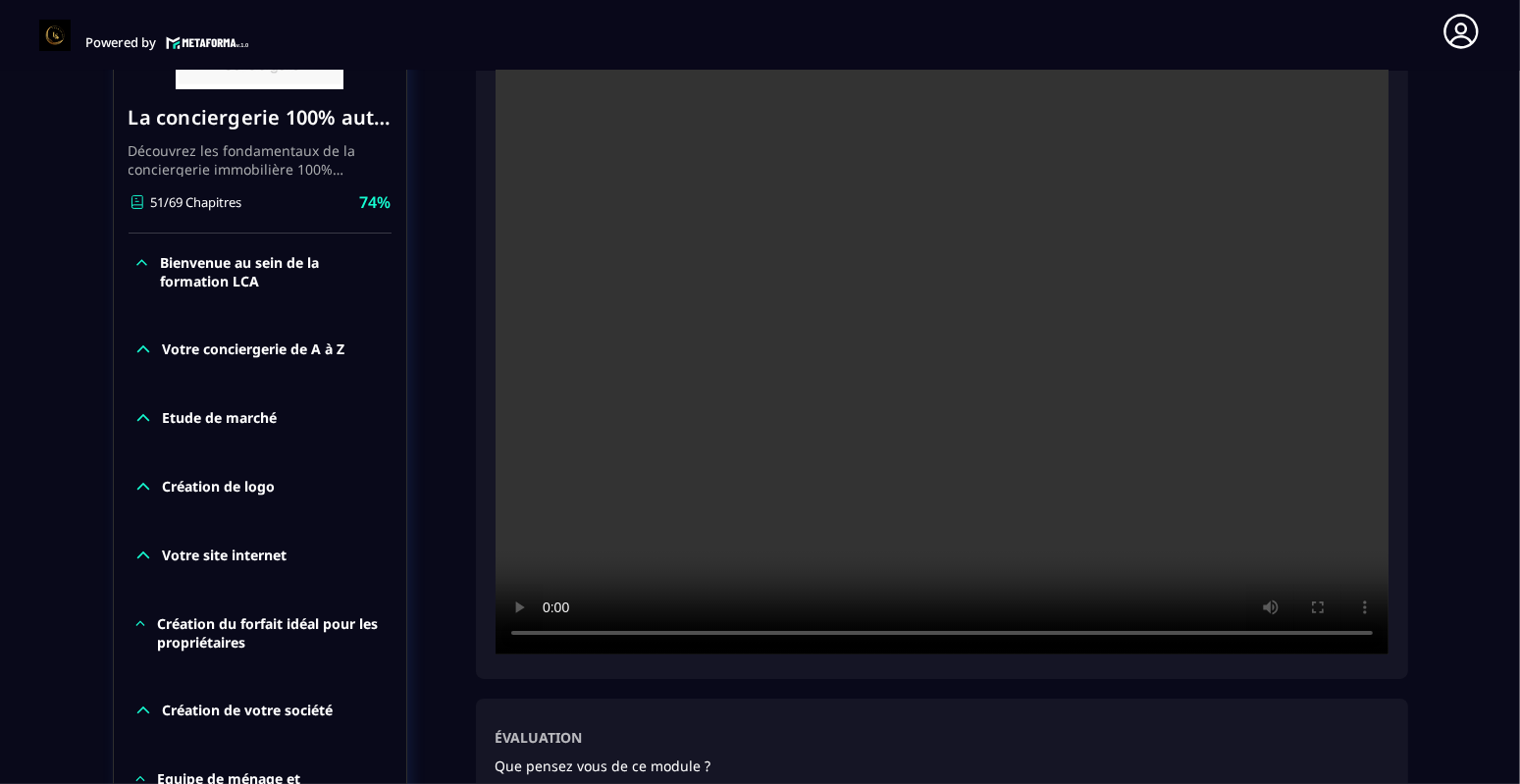 scroll, scrollTop: 372, scrollLeft: 0, axis: vertical 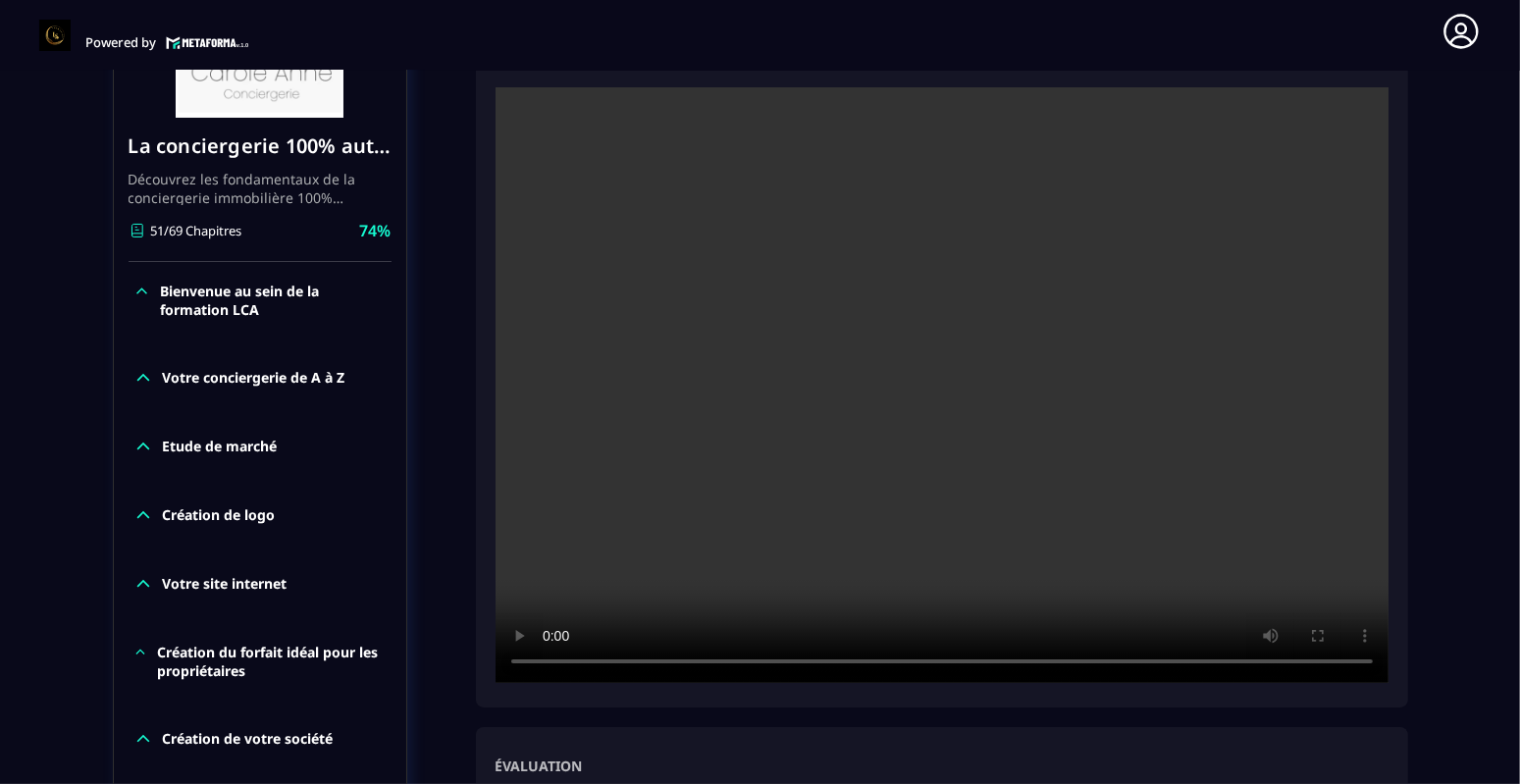 click on "Évaluation Que pensez vous de ce module ?" at bounding box center (942, 806) 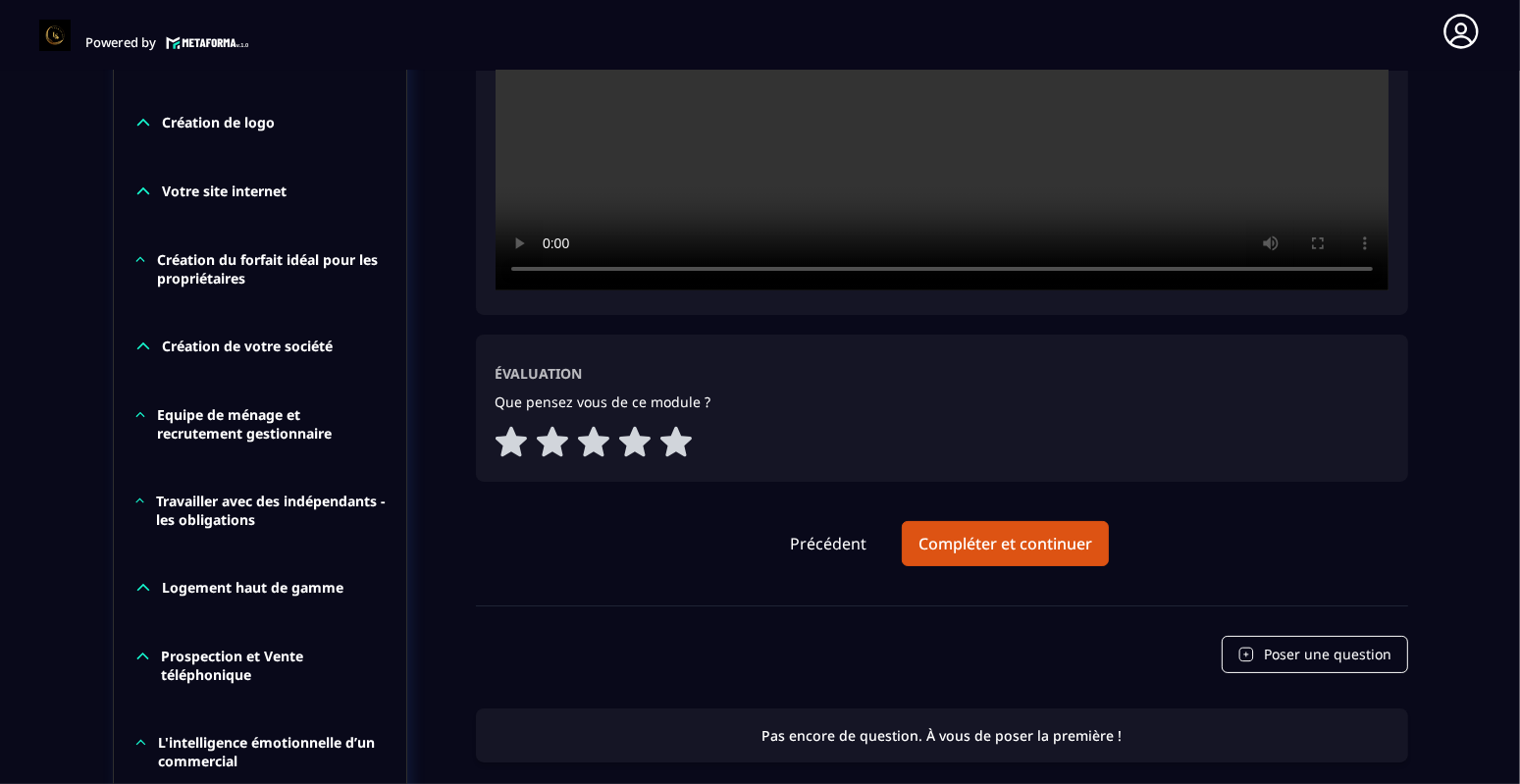 scroll, scrollTop: 568, scrollLeft: 0, axis: vertical 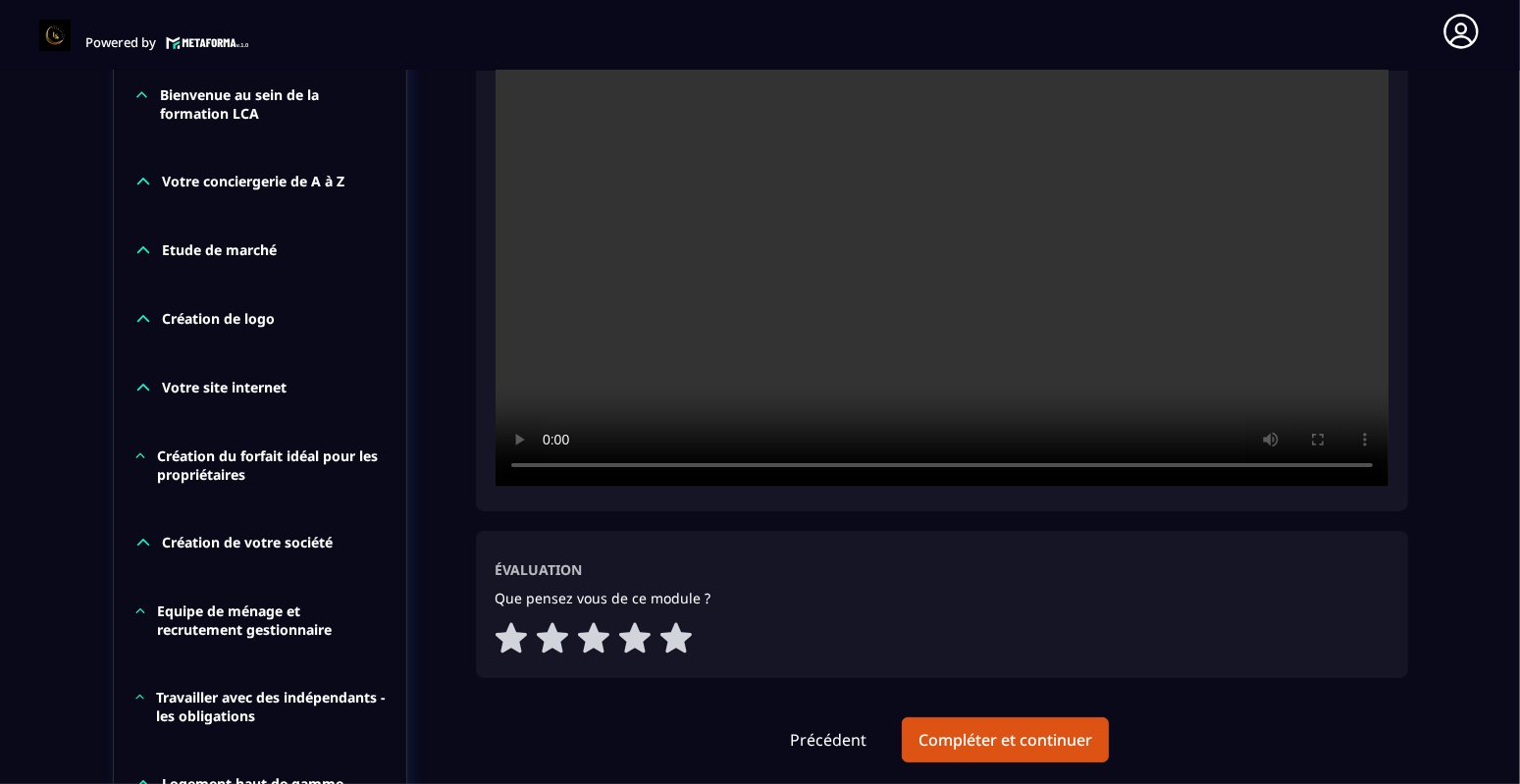 click on "Que pensez vous de ce module ?" at bounding box center [942, 623] 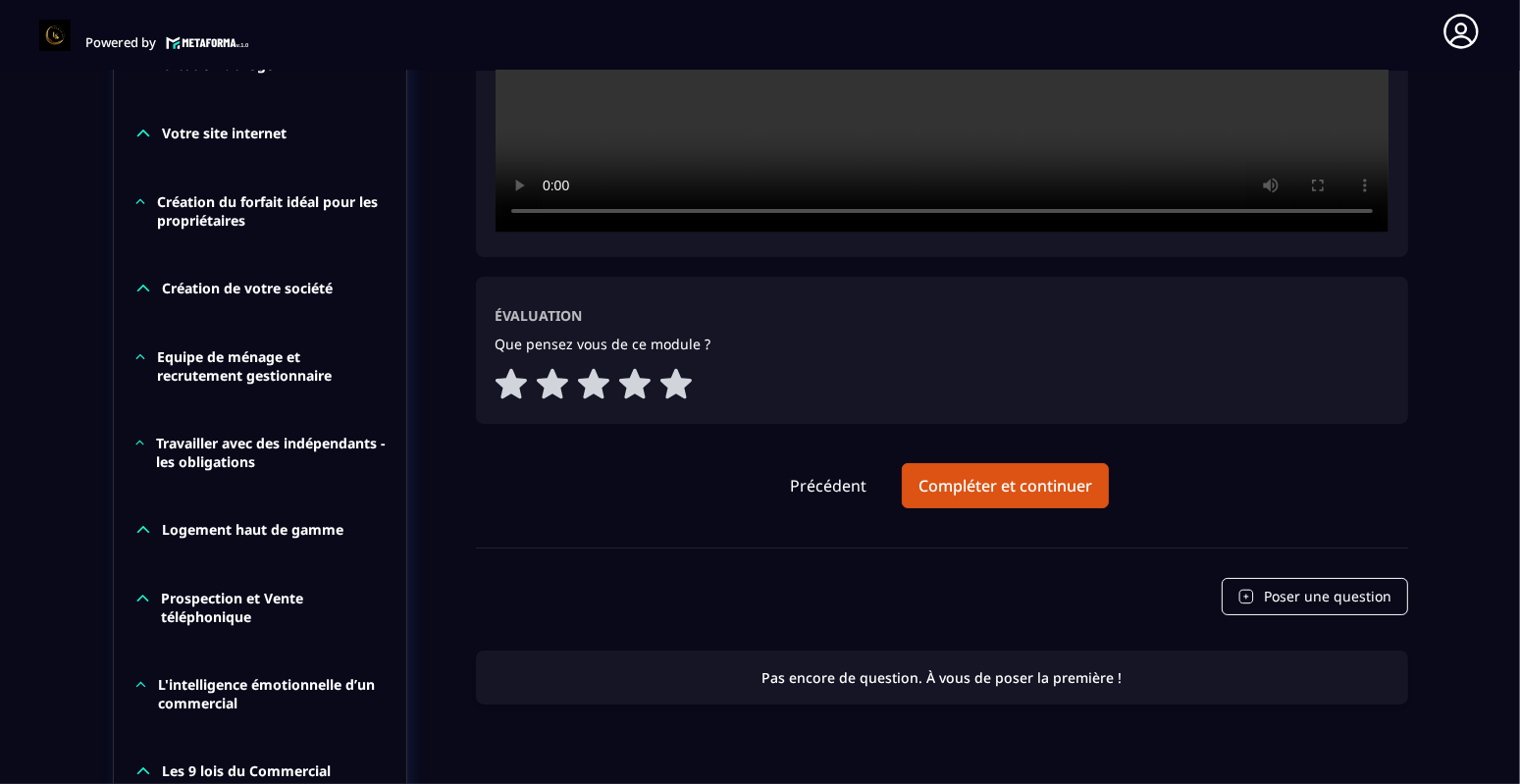 scroll, scrollTop: 862, scrollLeft: 0, axis: vertical 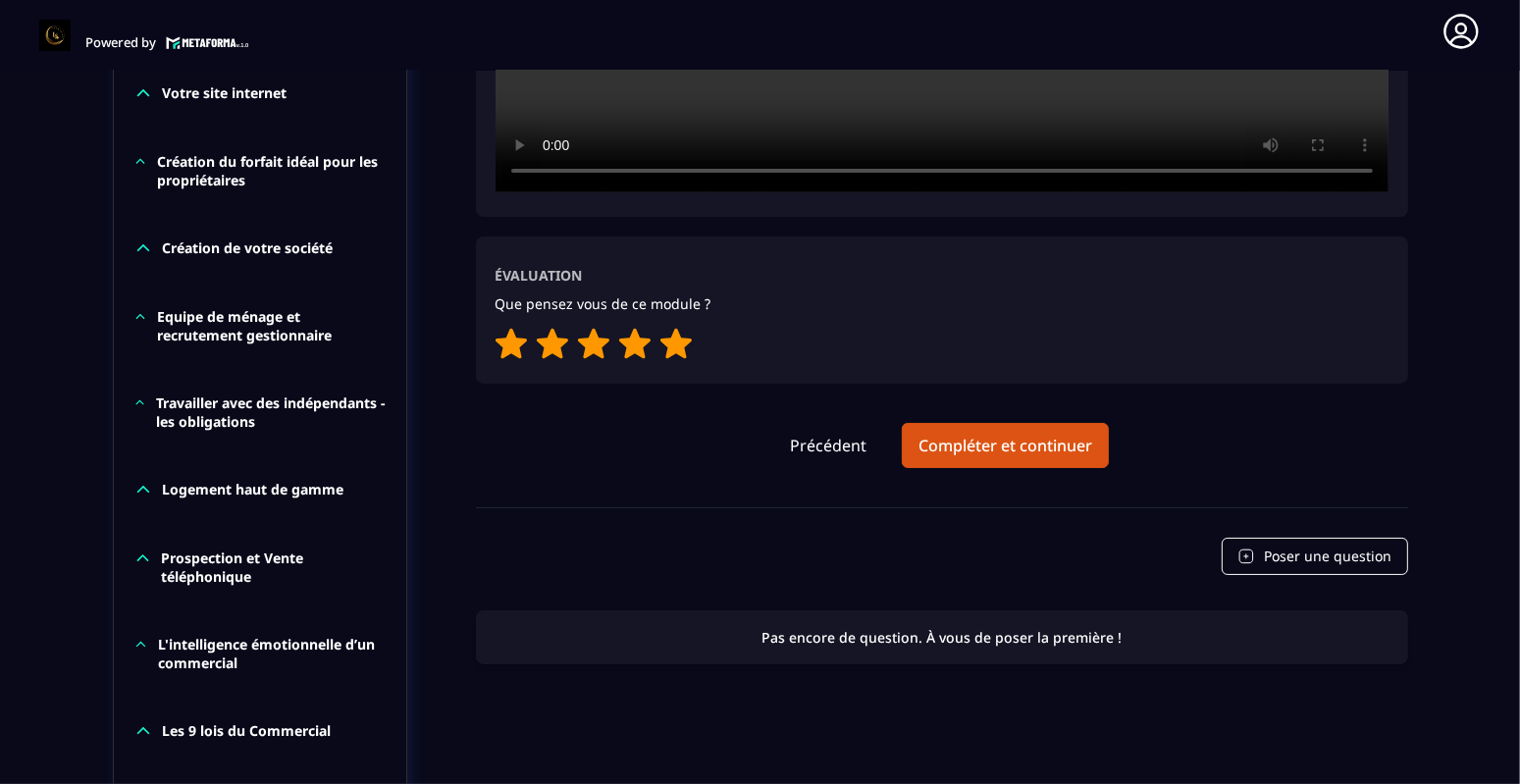 click 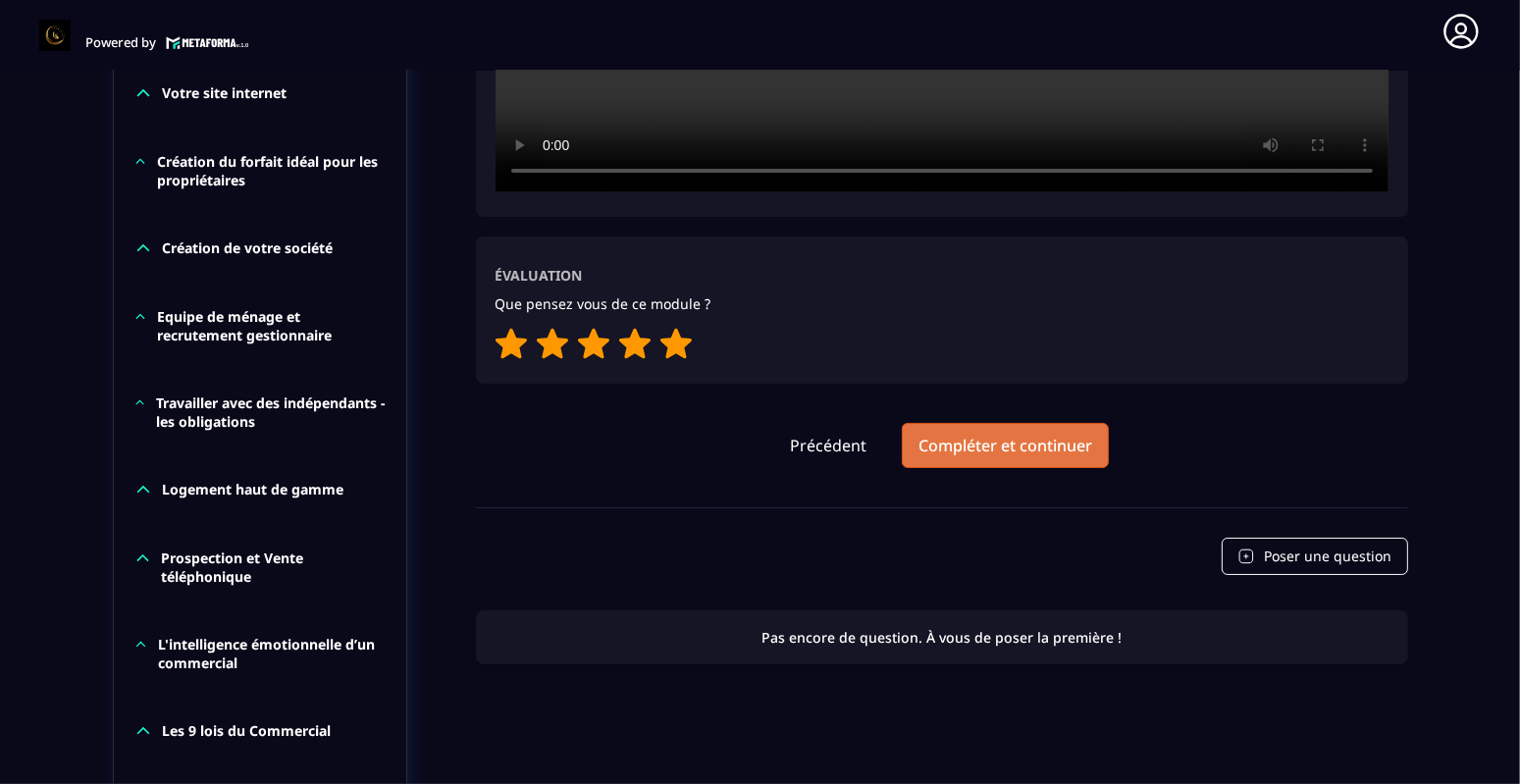 click on "Compléter et continuer" at bounding box center (1005, 445) 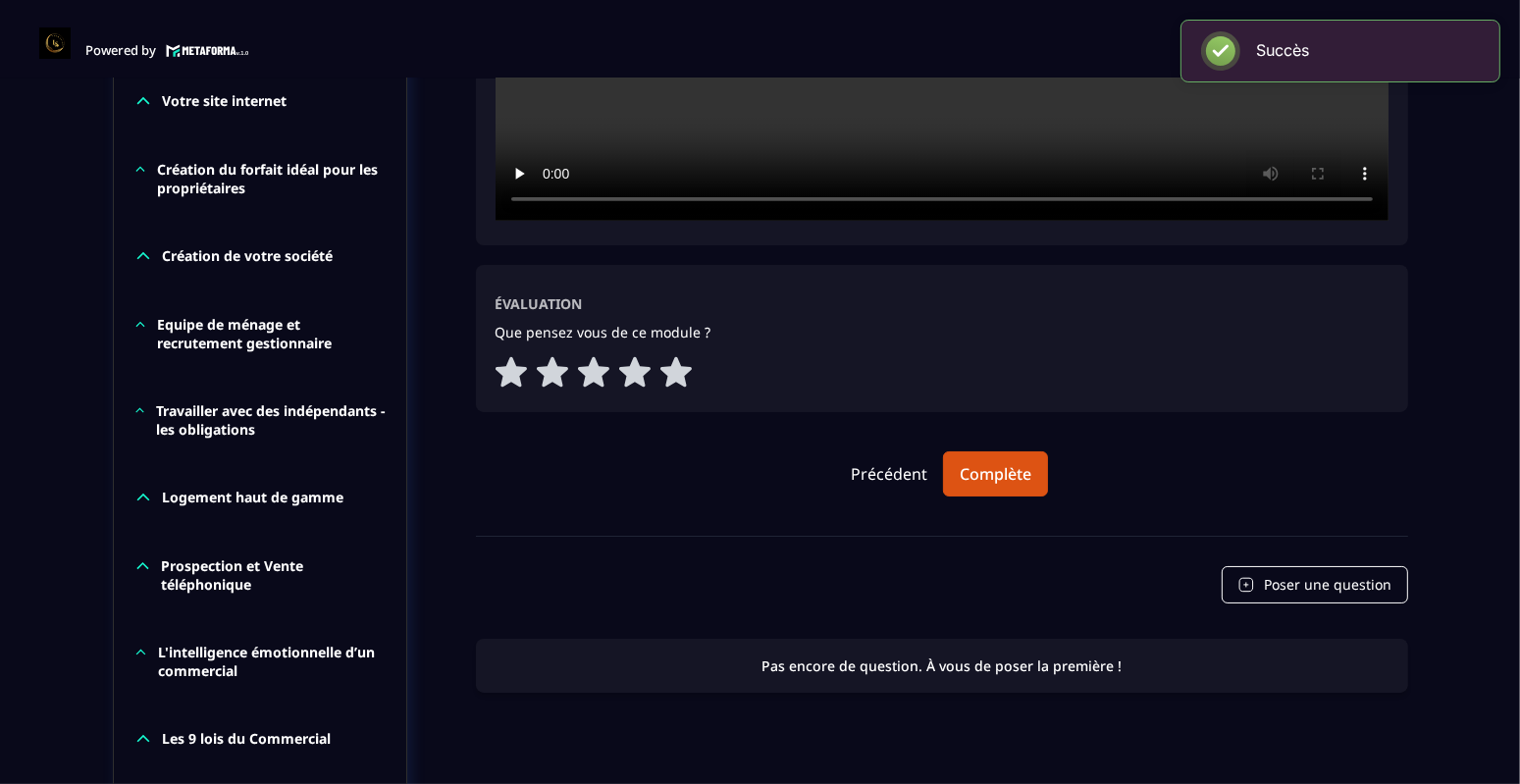 scroll, scrollTop: 8, scrollLeft: 0, axis: vertical 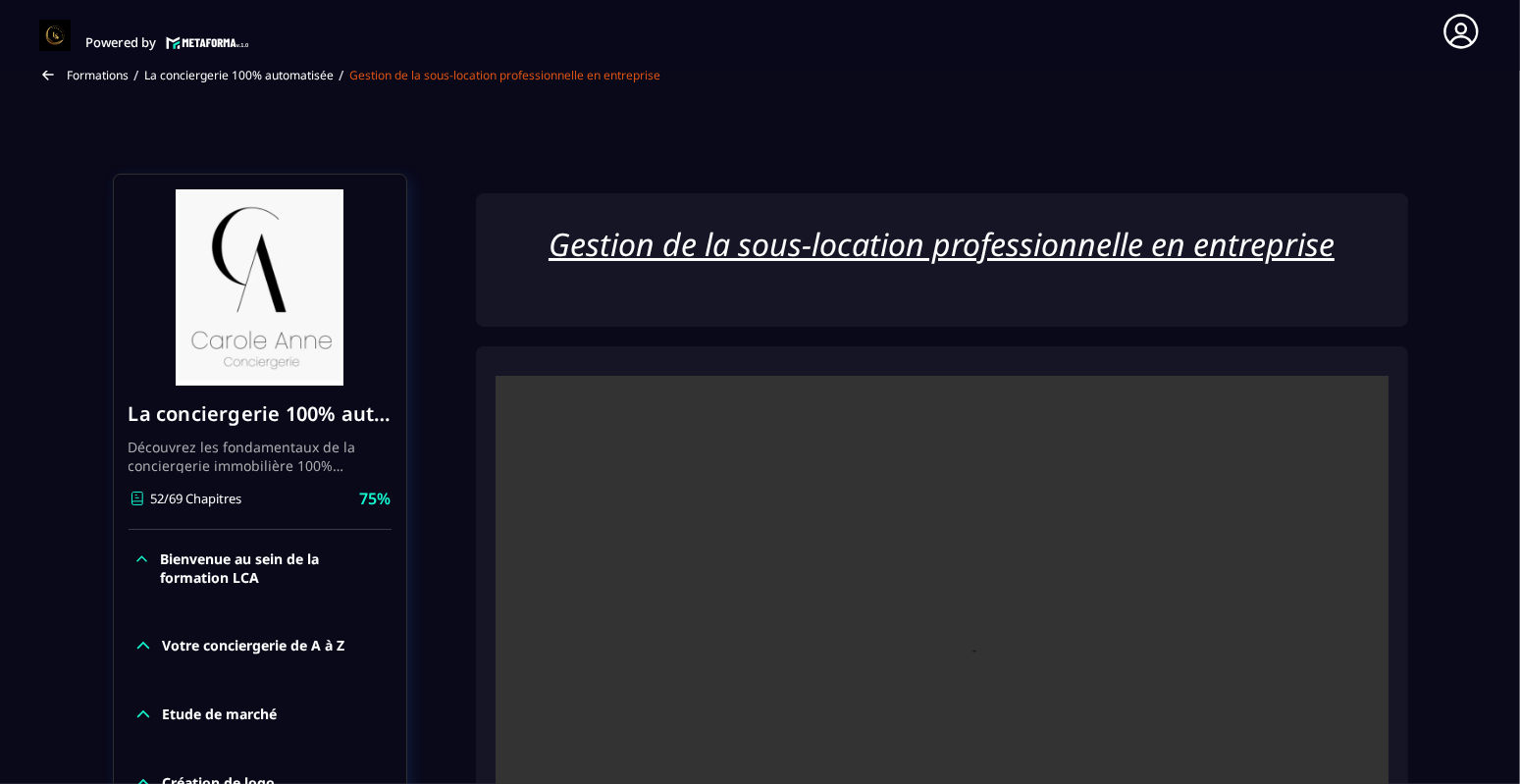 click on "Gestion de la sous-location professionnelle en entreprise" 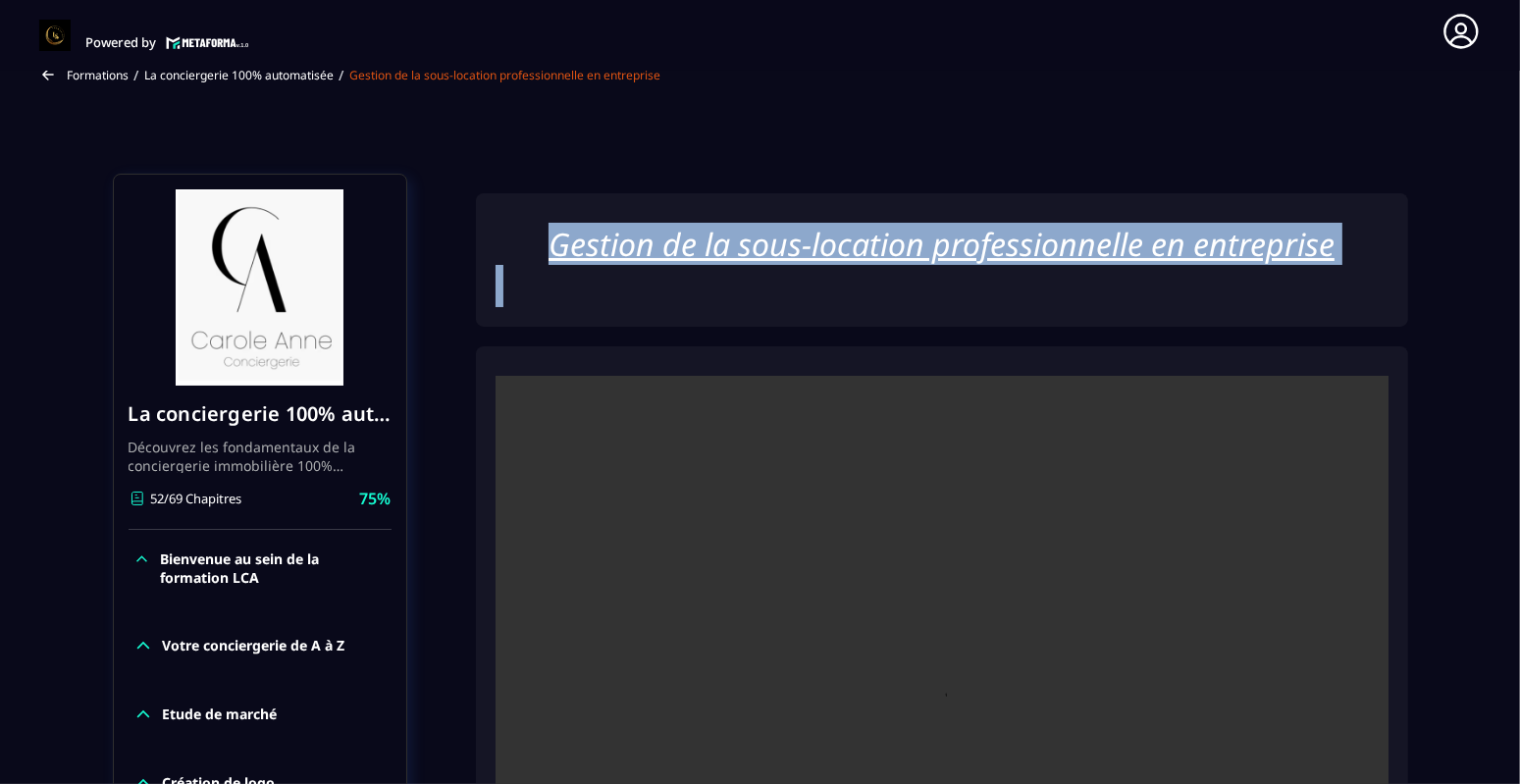 drag, startPoint x: 627, startPoint y: 232, endPoint x: 1173, endPoint y: 274, distance: 547.613 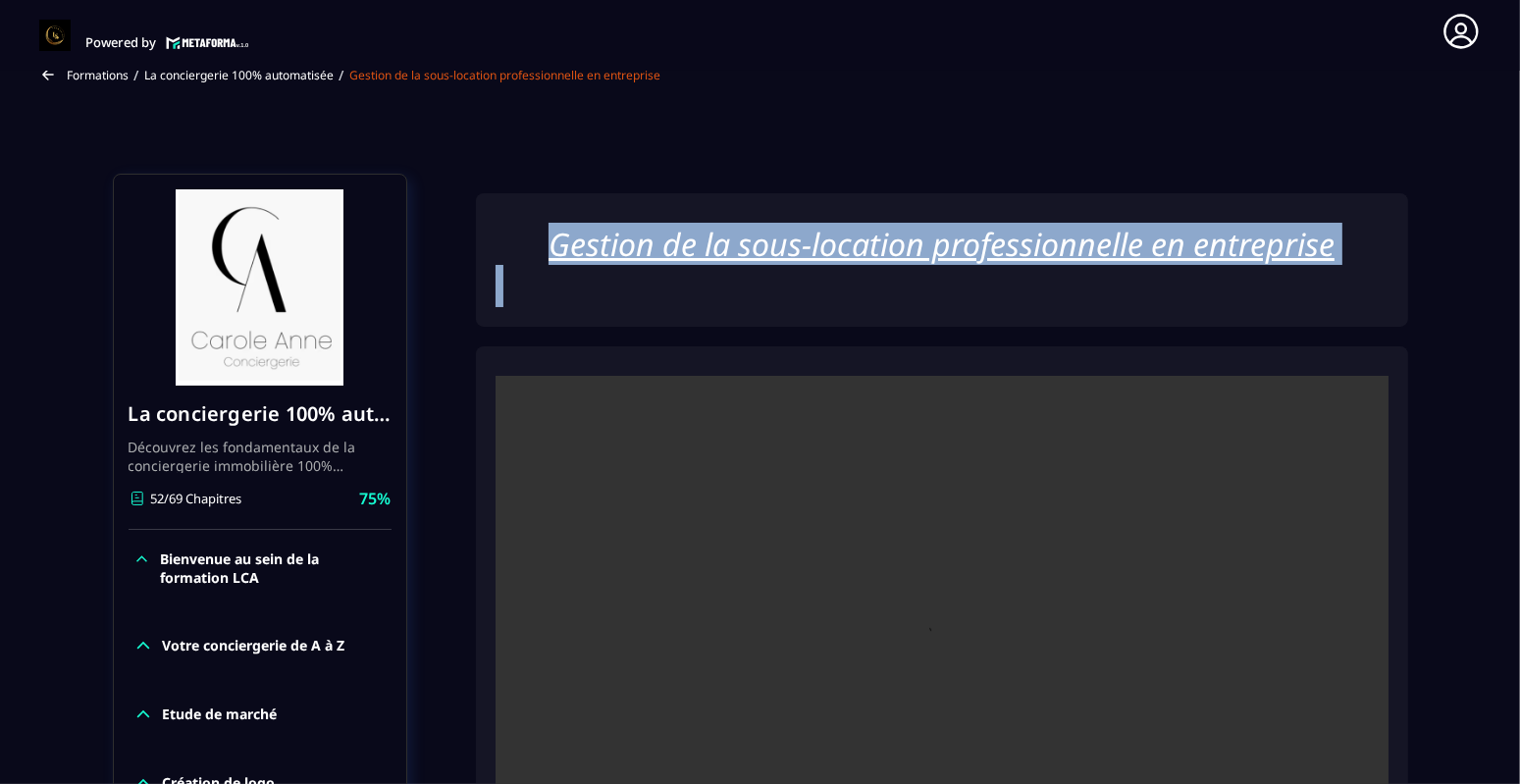 click on "Gestion de la sous-location professionnelle en entreprise" at bounding box center (942, 265) 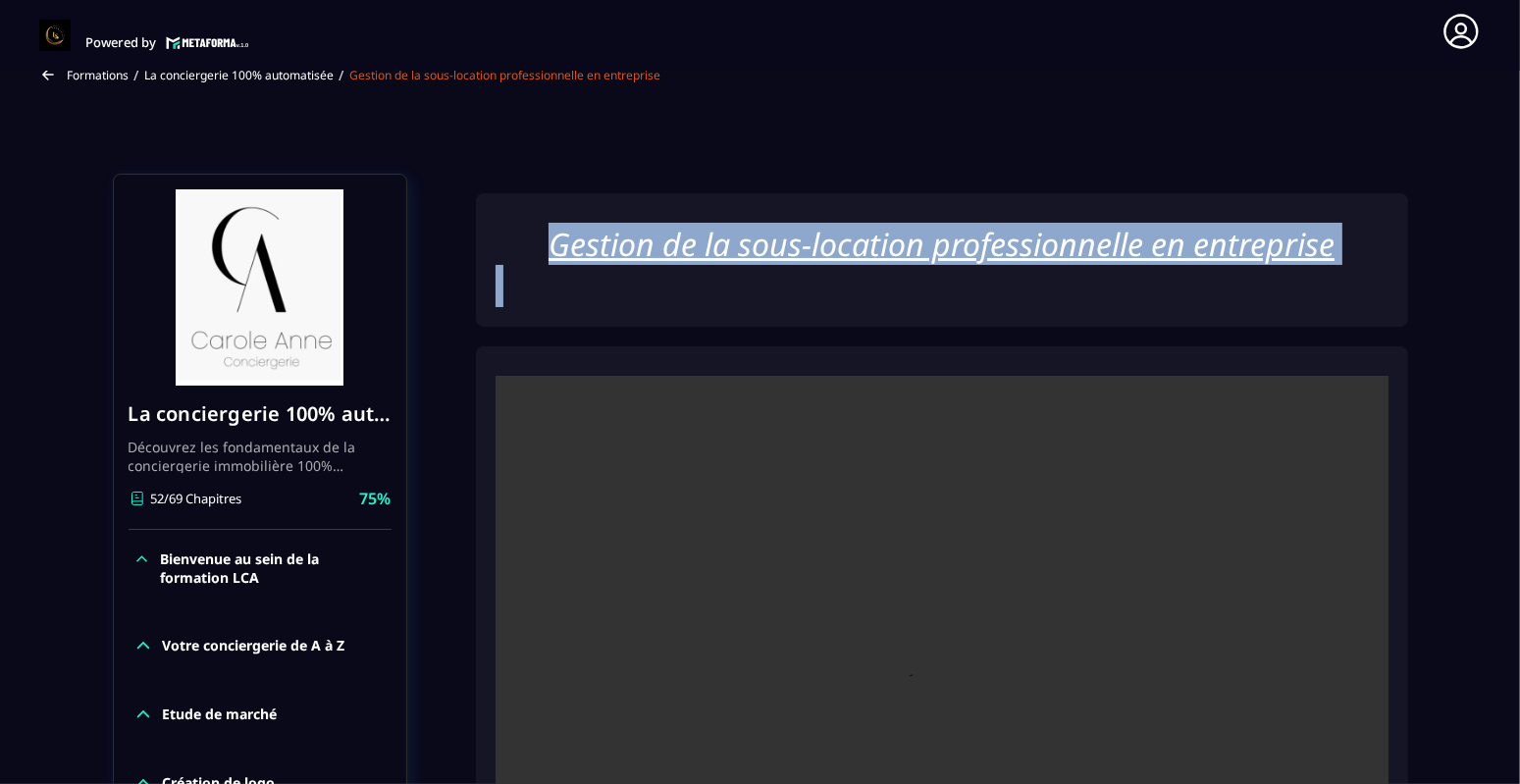 drag, startPoint x: 1173, startPoint y: 274, endPoint x: 1113, endPoint y: 235, distance: 71.56116 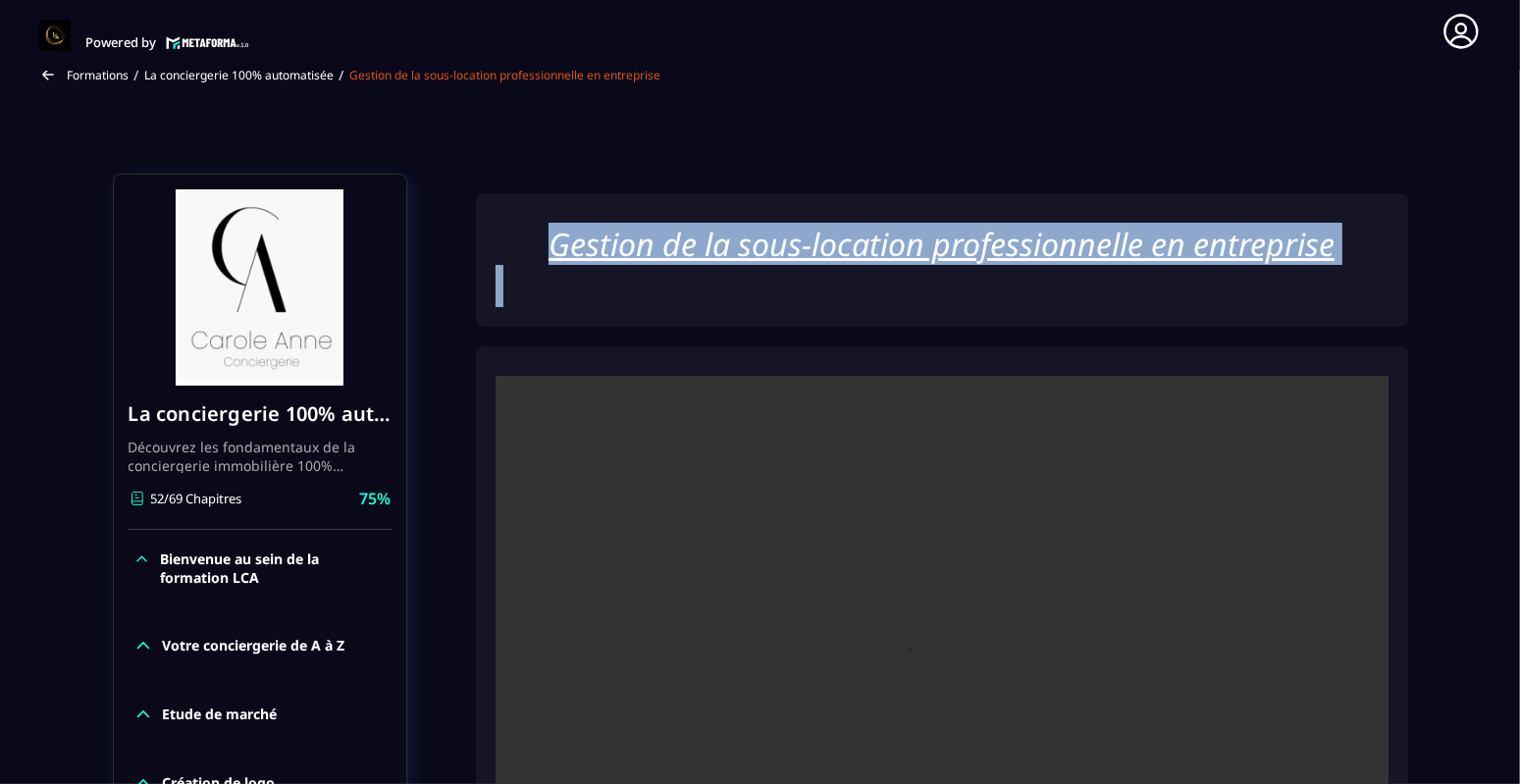 copy on "Gestion de la sous-location professionnelle en entreprise" 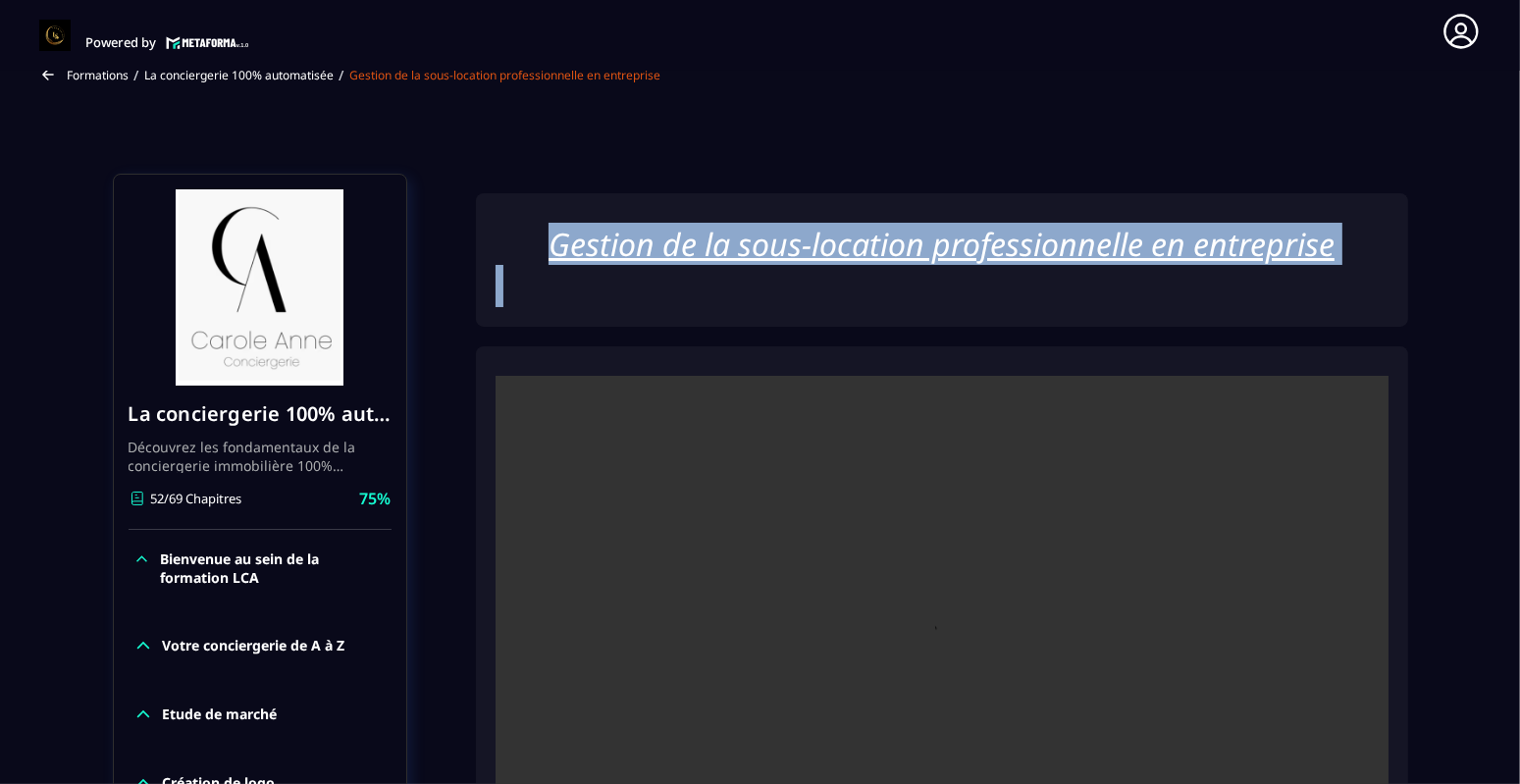click at bounding box center (942, 673) 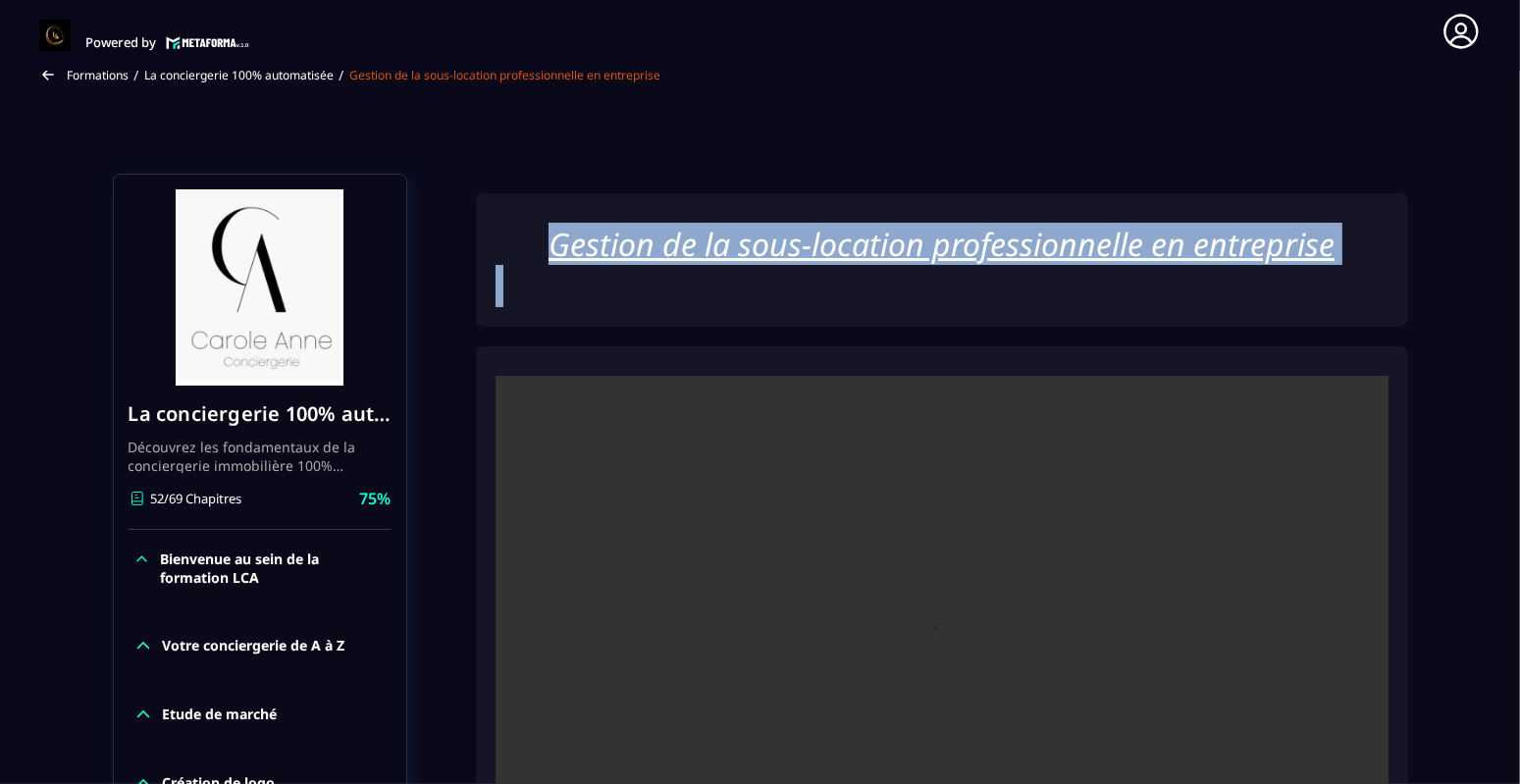 click at bounding box center [942, 673] 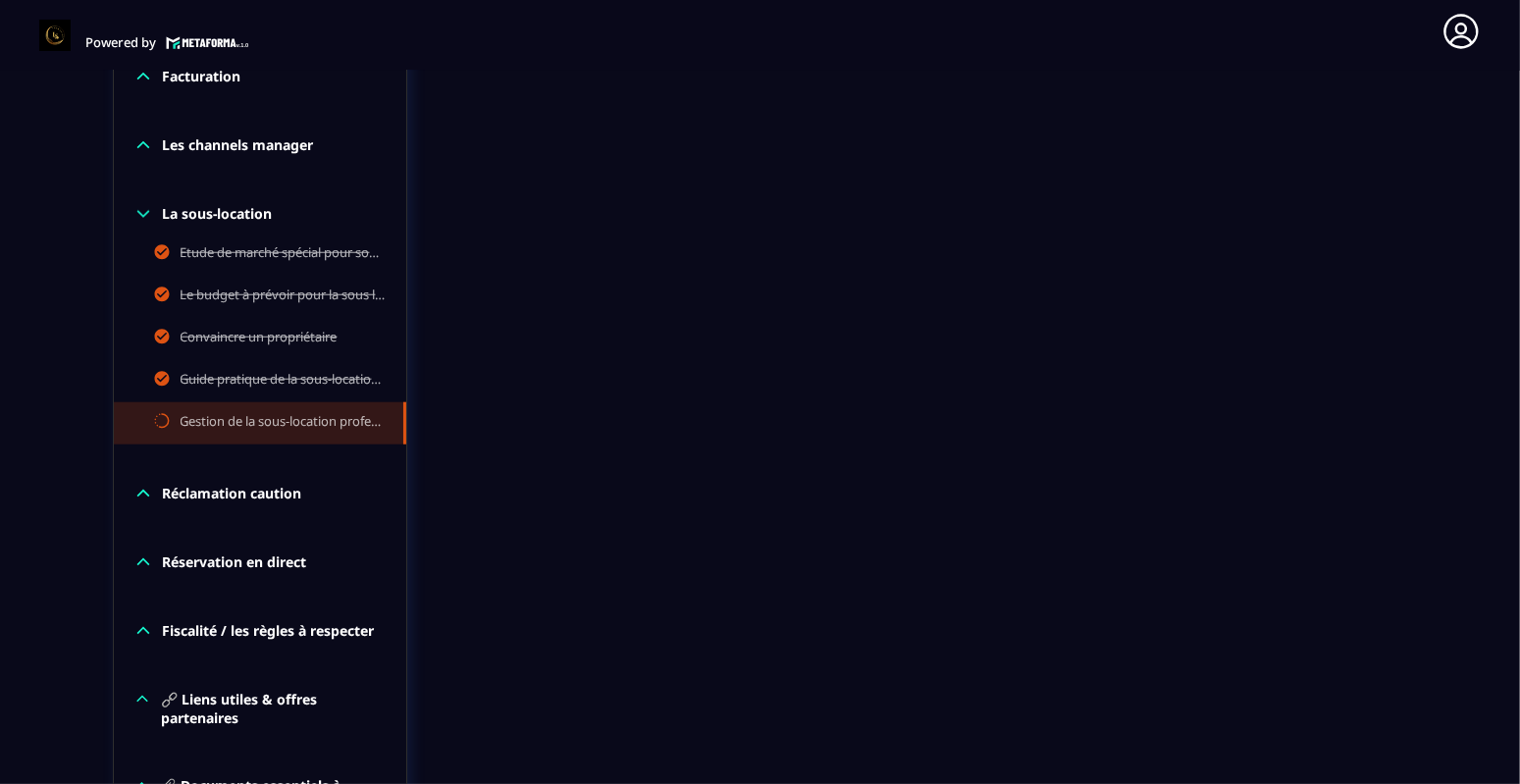 scroll, scrollTop: 1877, scrollLeft: 0, axis: vertical 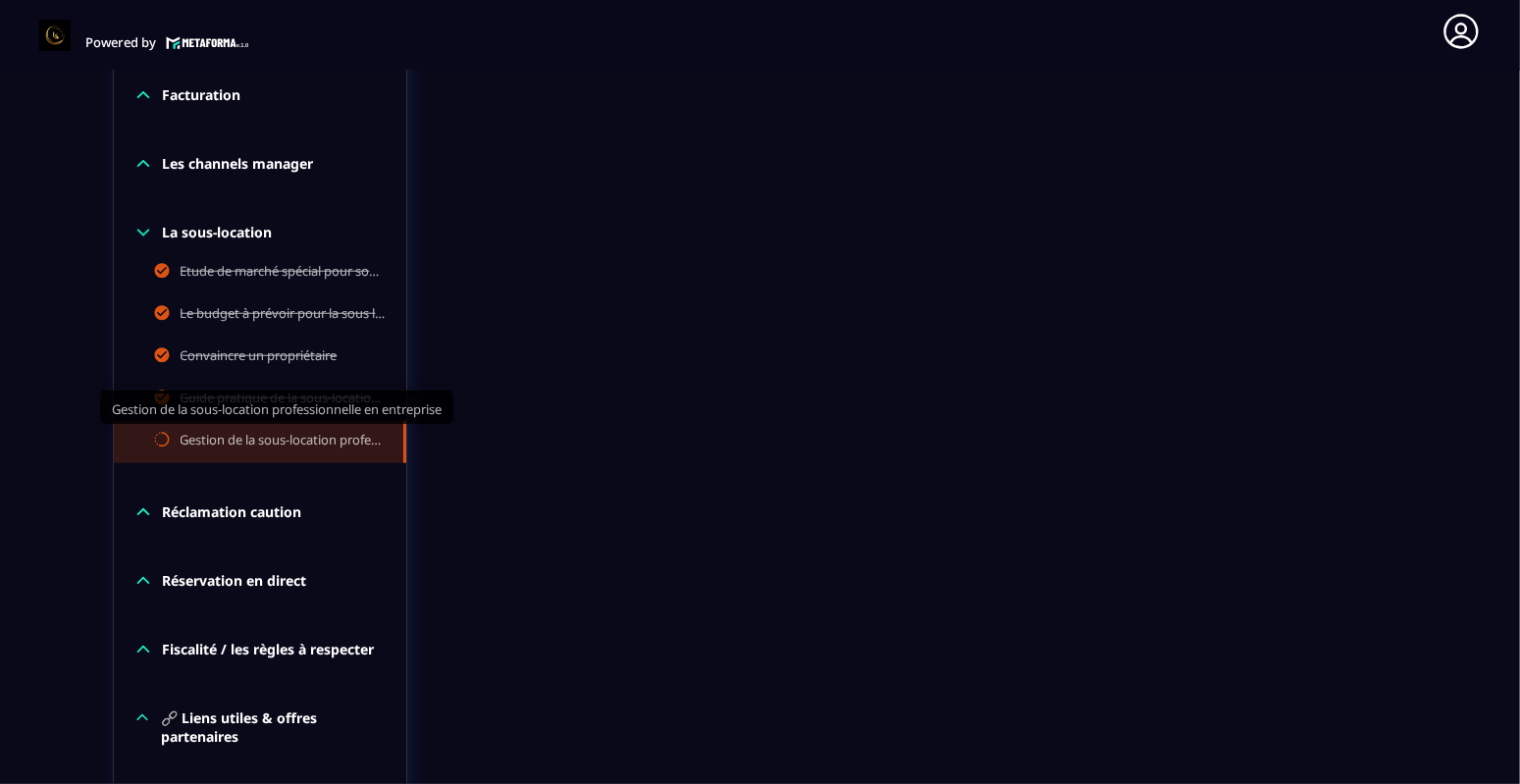 click on "Gestion de la sous-location professionnelle en entreprise" at bounding box center [282, 442] 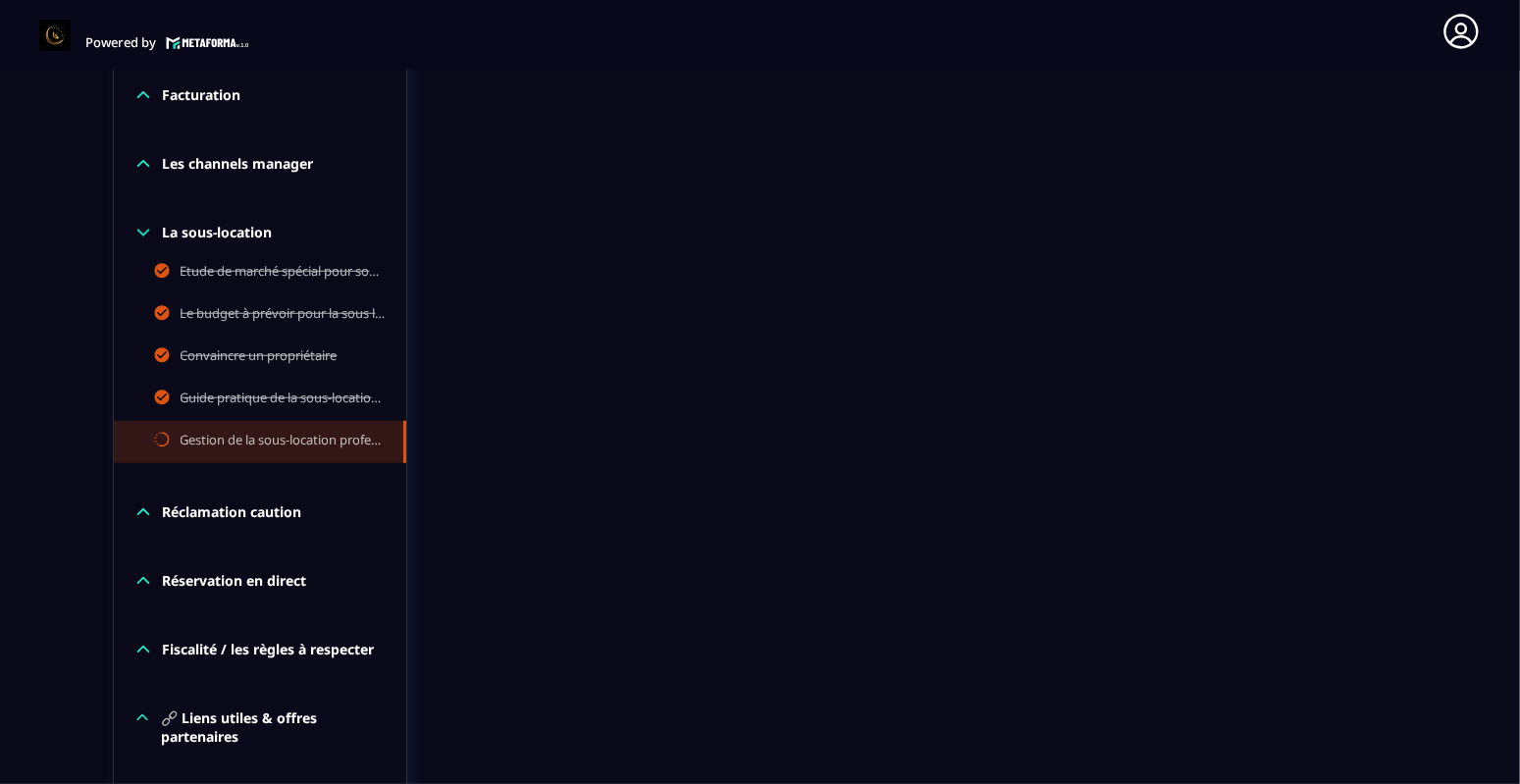 click on "Gestion de la sous-location professionnelle en entreprise" at bounding box center (282, 442) 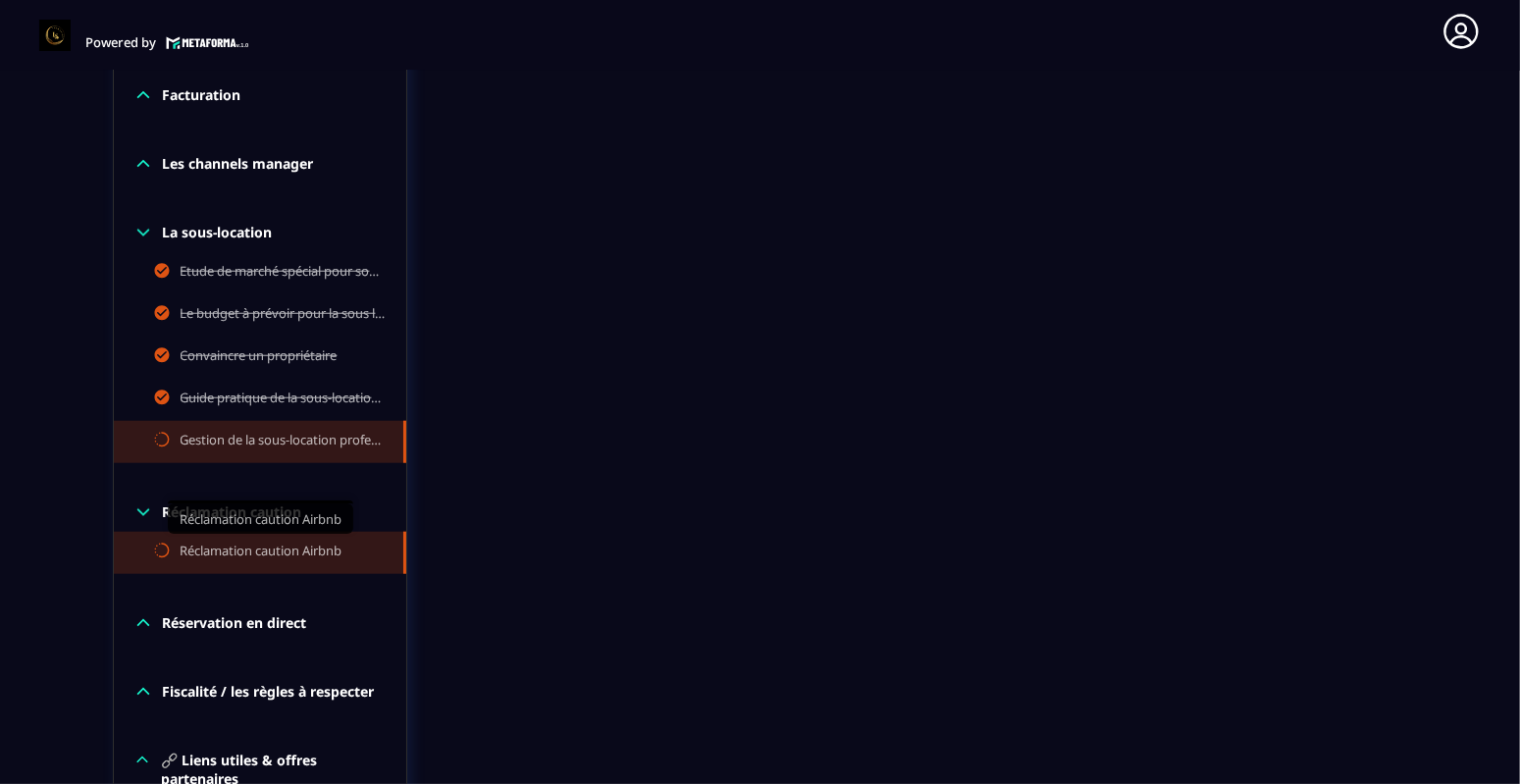 click on "Réclamation caution Airbnb" at bounding box center [261, 552] 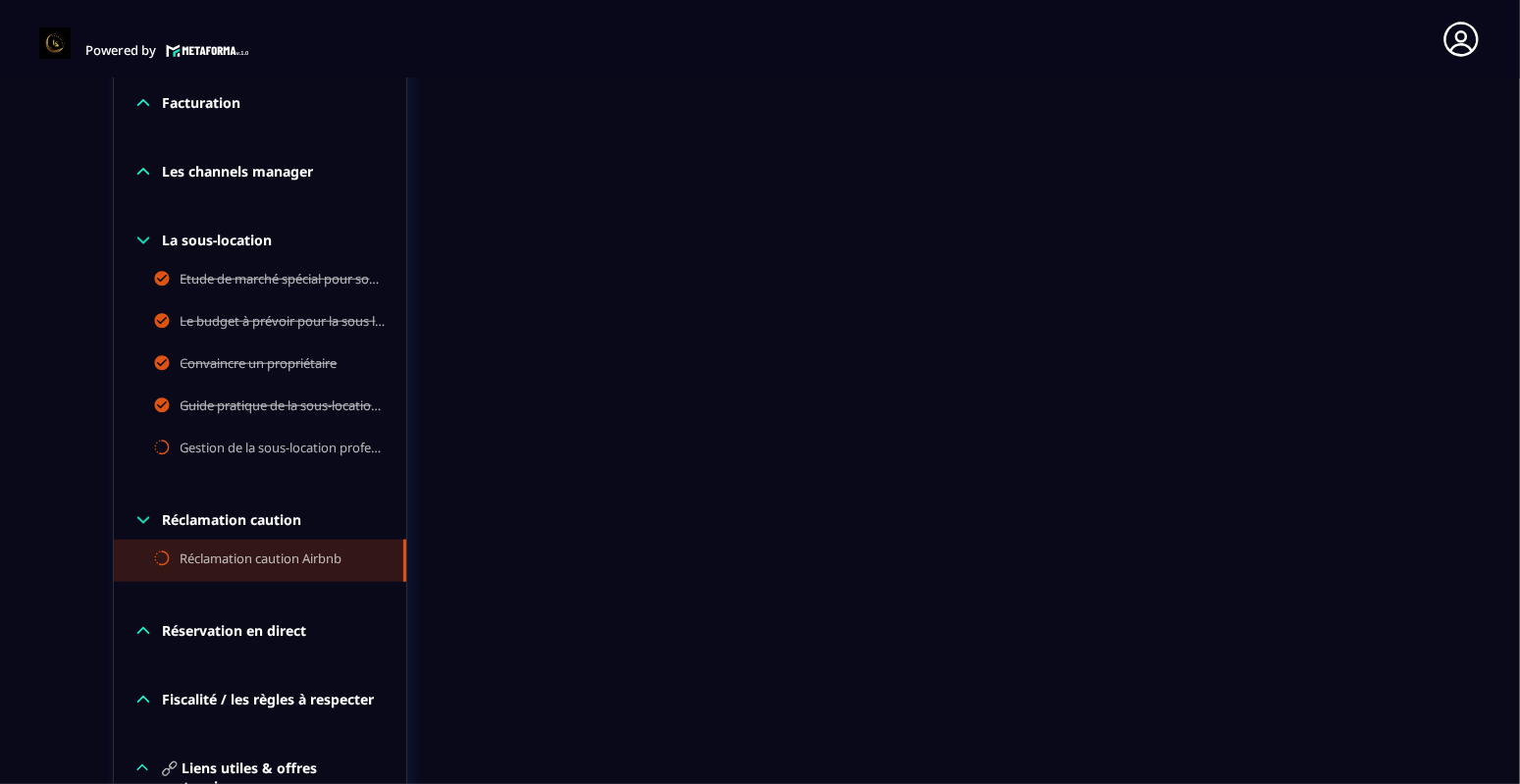 scroll, scrollTop: 8, scrollLeft: 0, axis: vertical 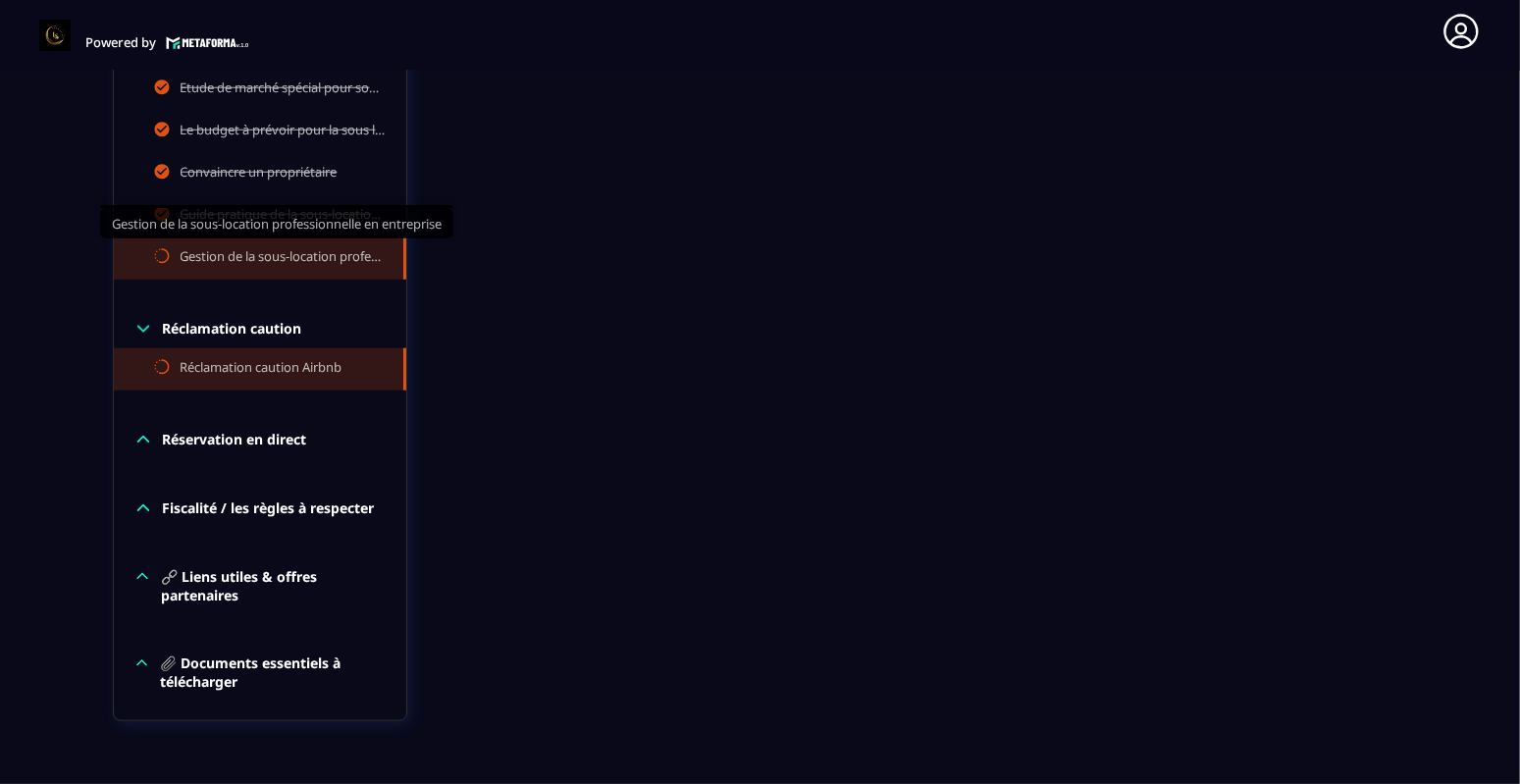 click on "Gestion de la sous-location professionnelle en entreprise" at bounding box center (282, 258) 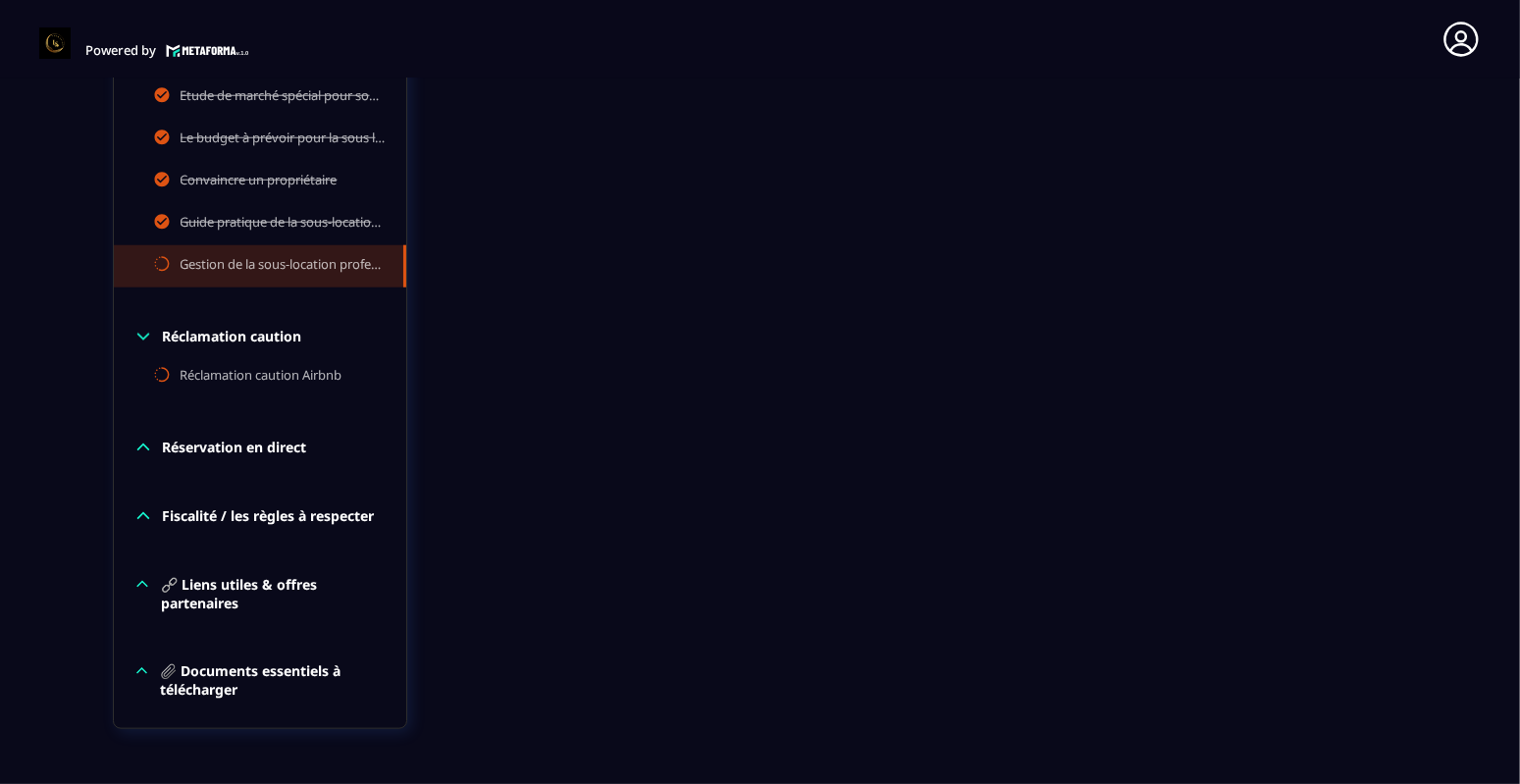 scroll, scrollTop: 8, scrollLeft: 0, axis: vertical 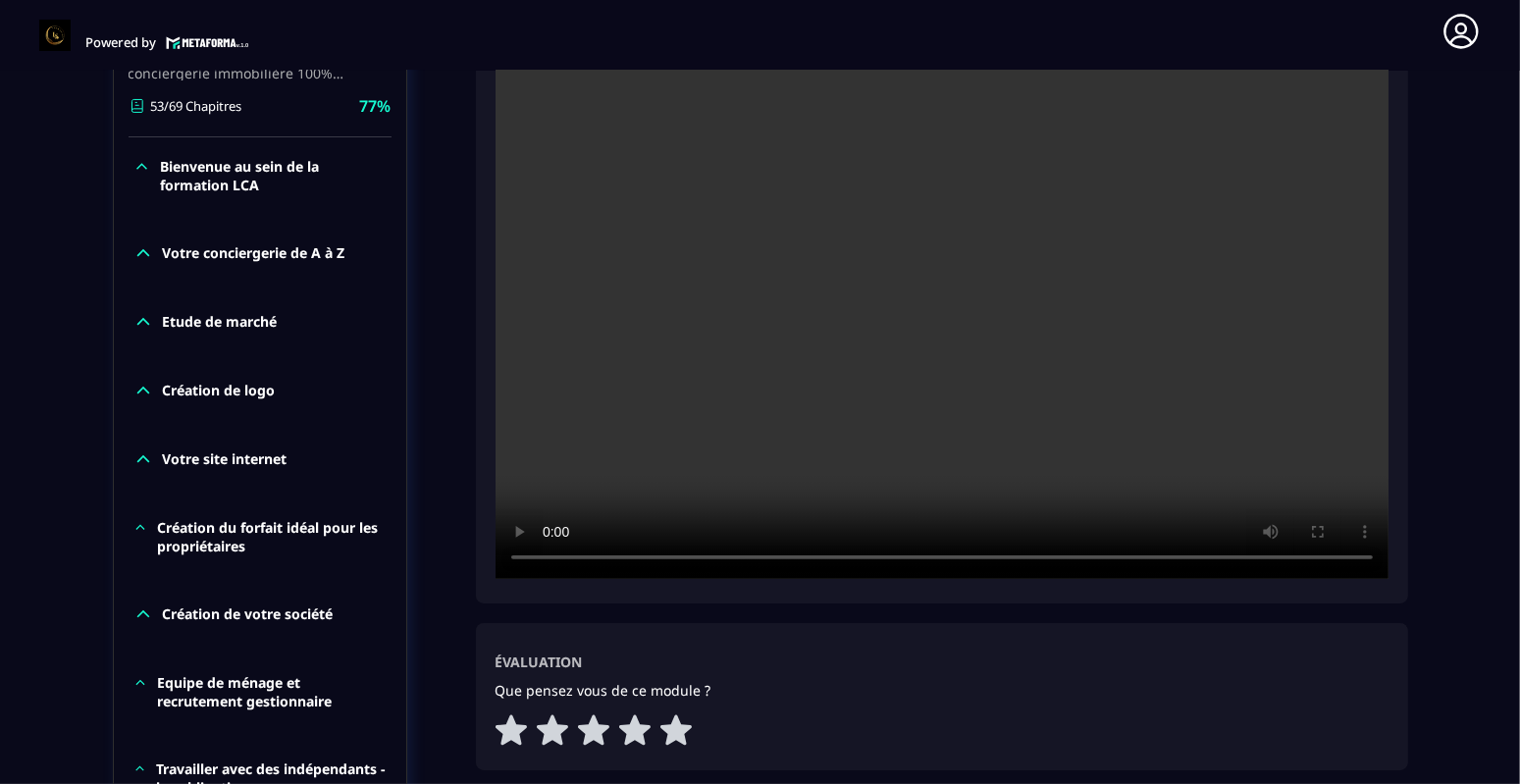 drag, startPoint x: 1214, startPoint y: 665, endPoint x: 1190, endPoint y: 661, distance: 24.33105 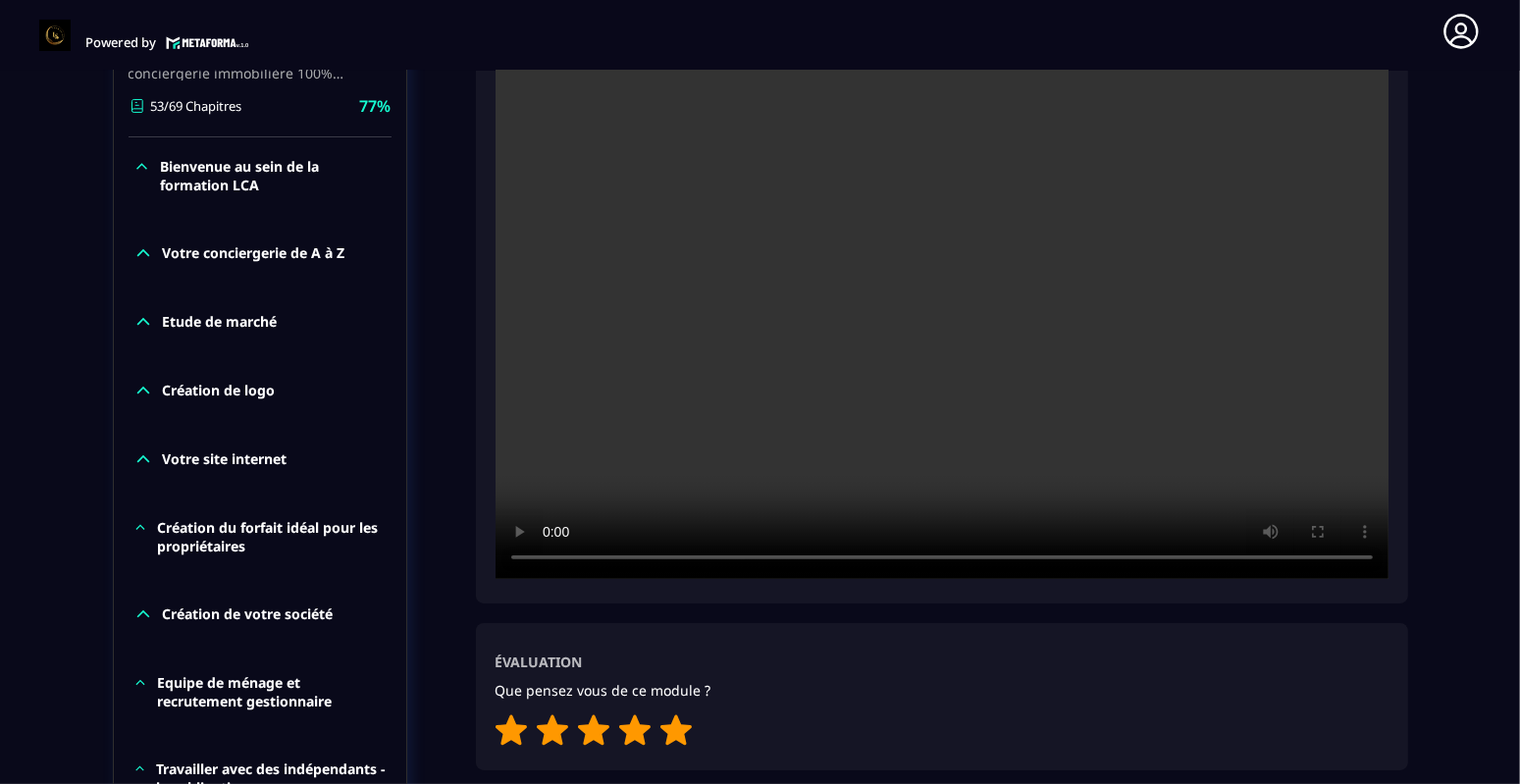 click 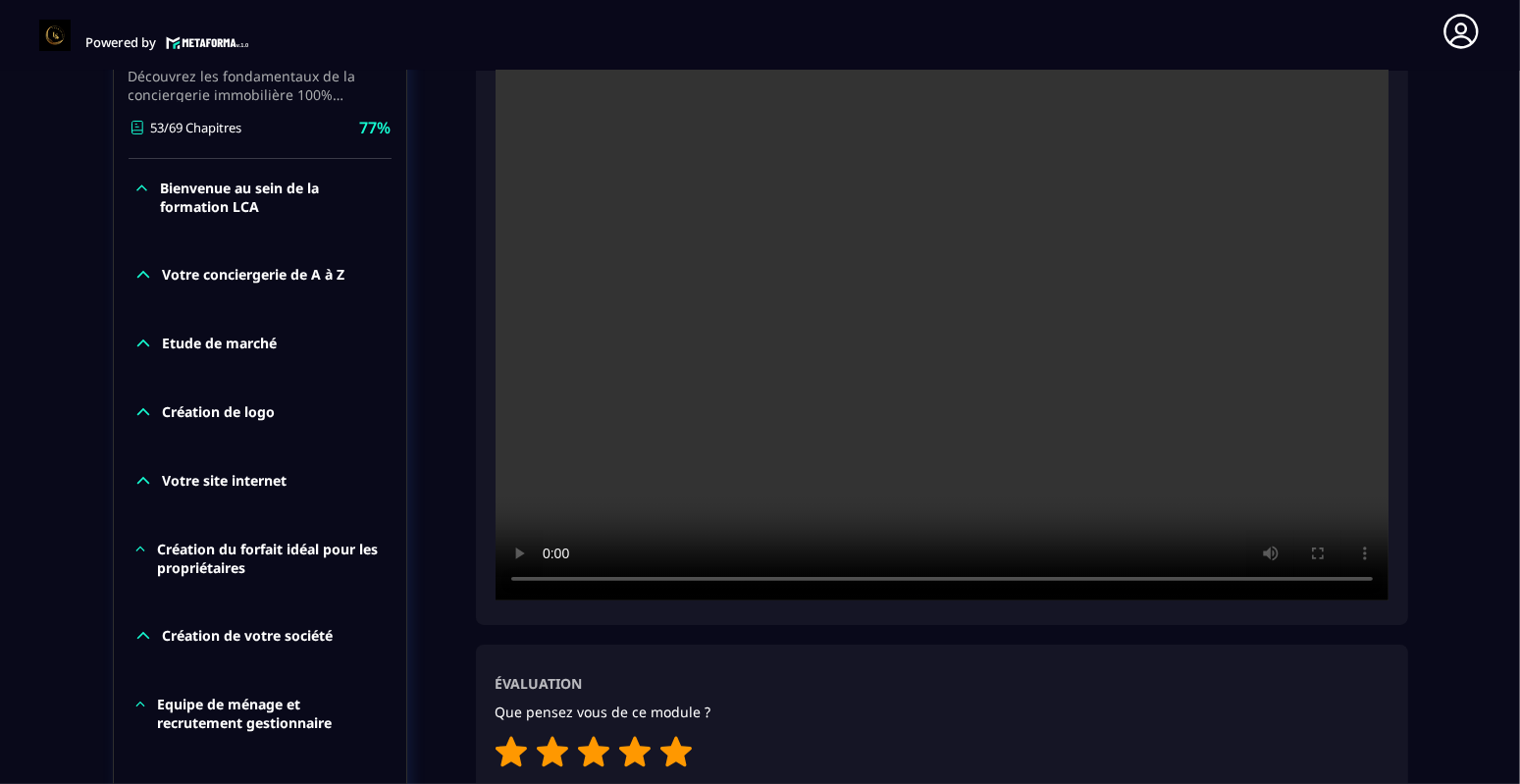 scroll, scrollTop: 595, scrollLeft: 0, axis: vertical 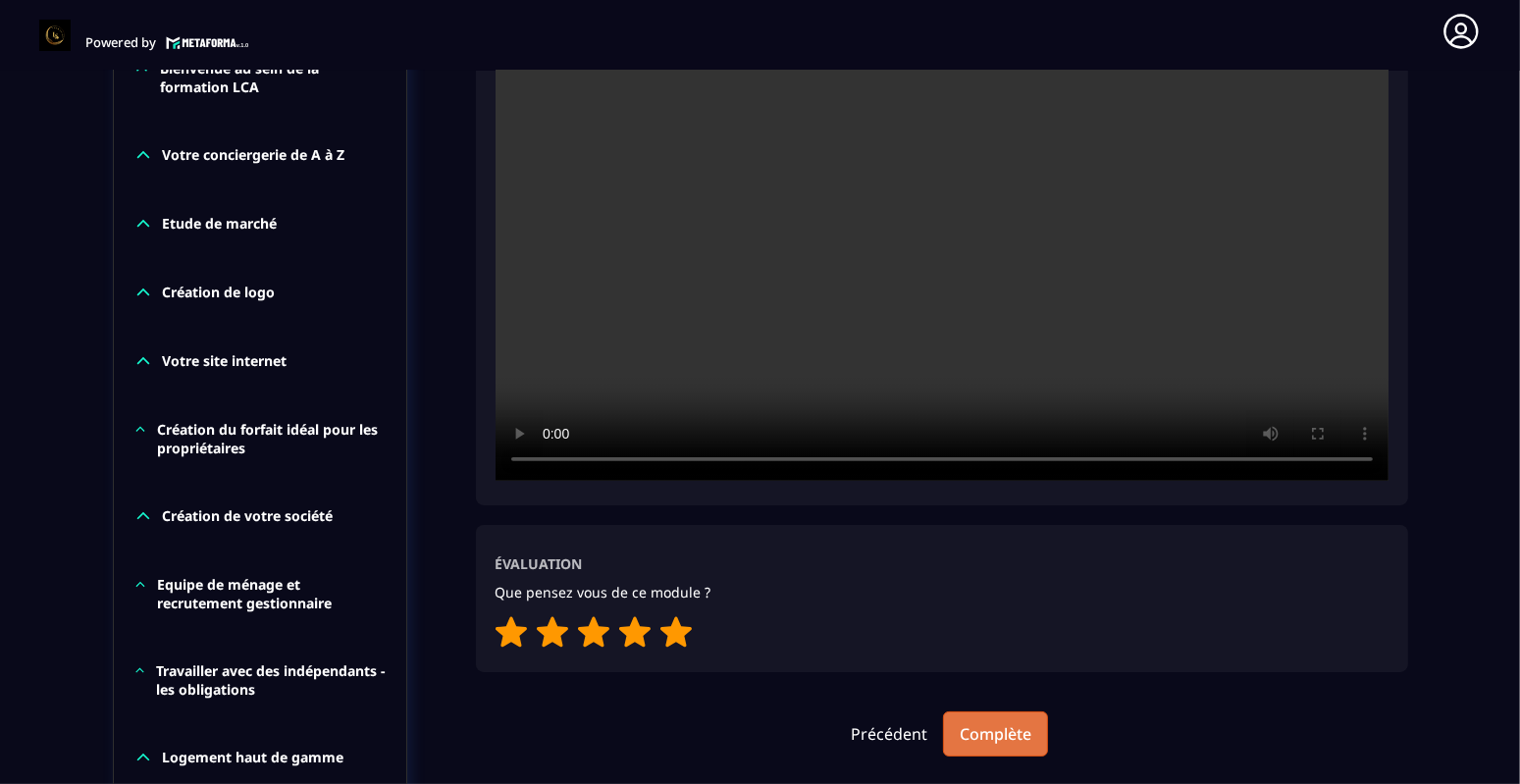 click on "Complète" at bounding box center (995, 734) 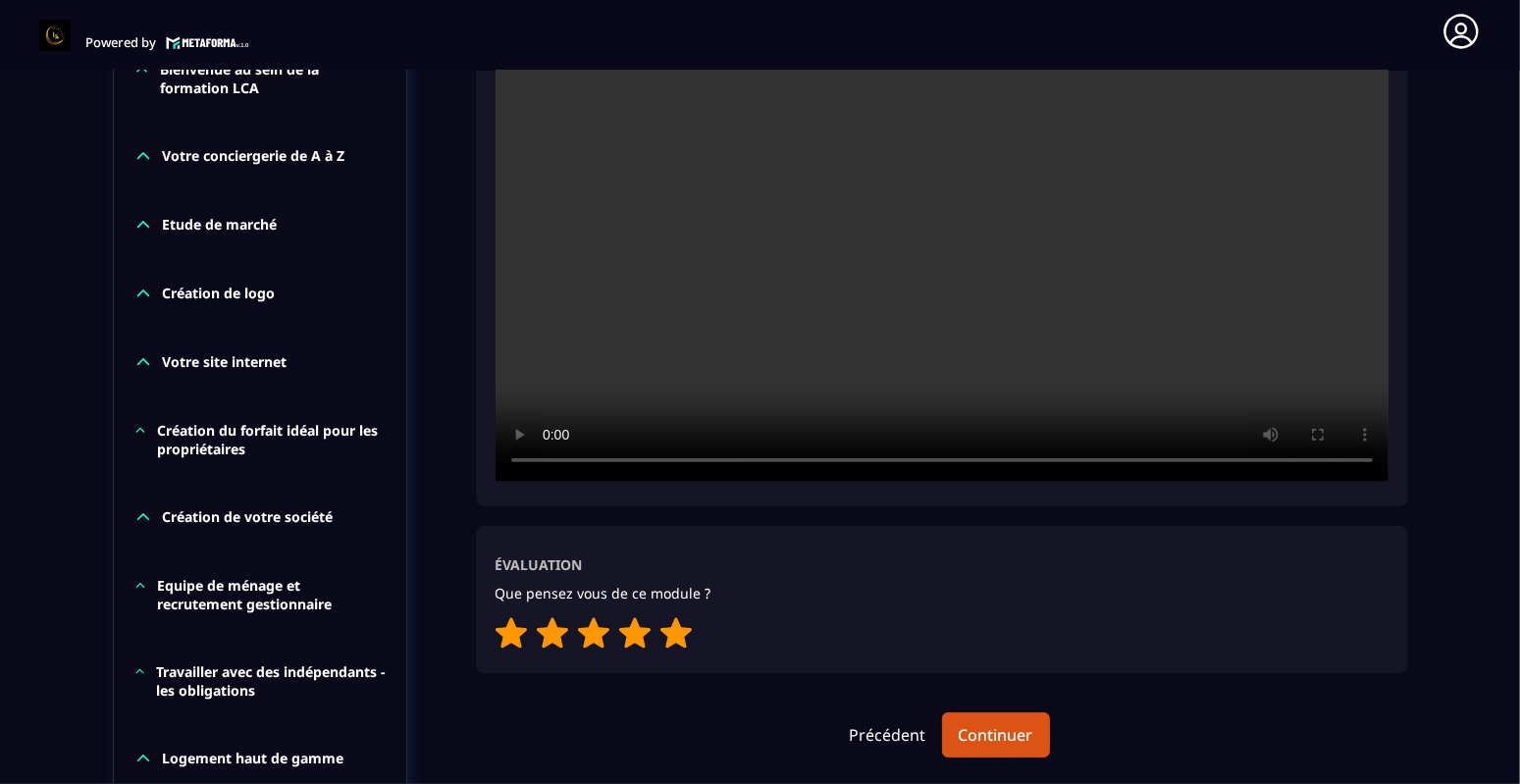 scroll, scrollTop: 595, scrollLeft: 0, axis: vertical 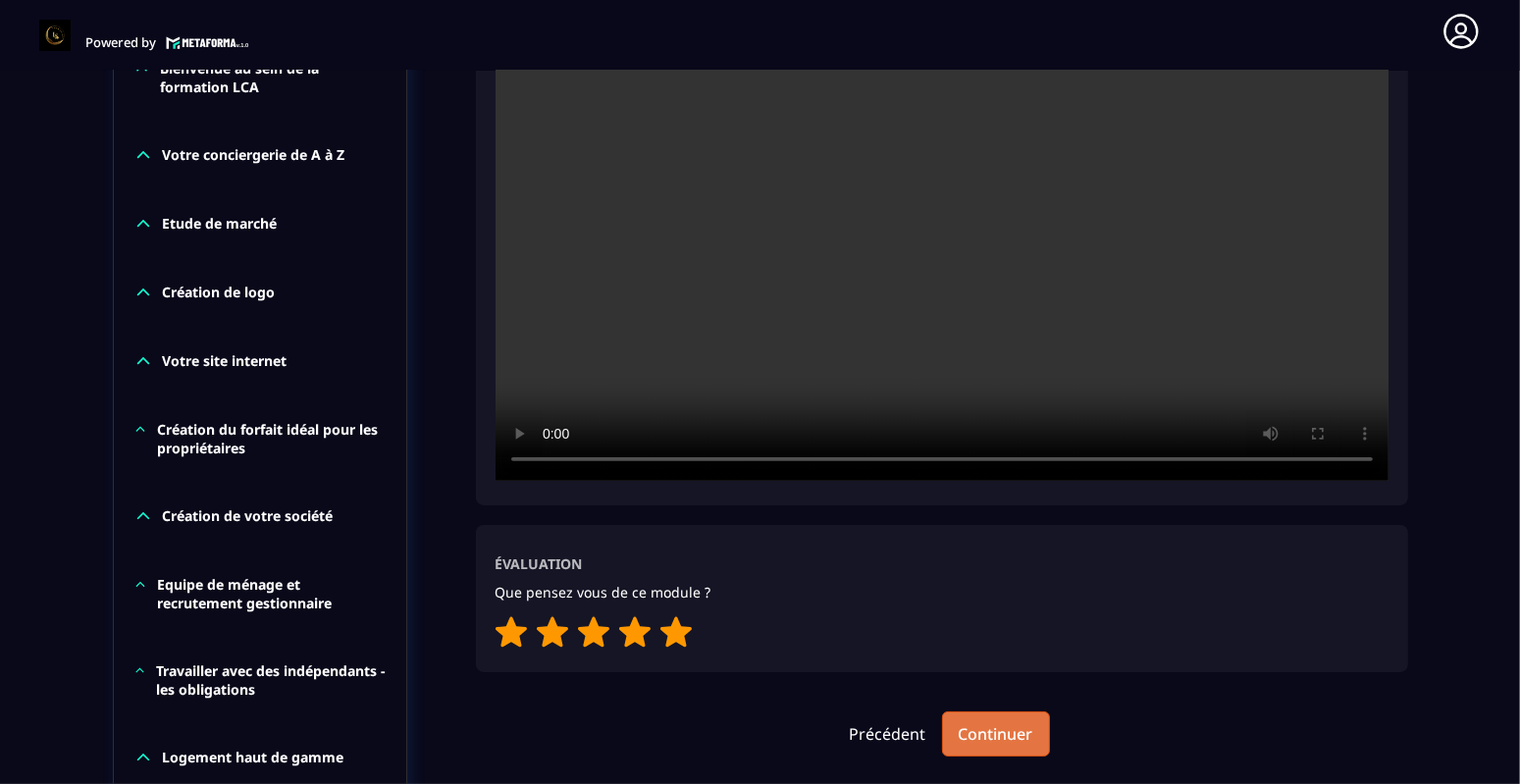 click on "Continuer" at bounding box center [996, 734] 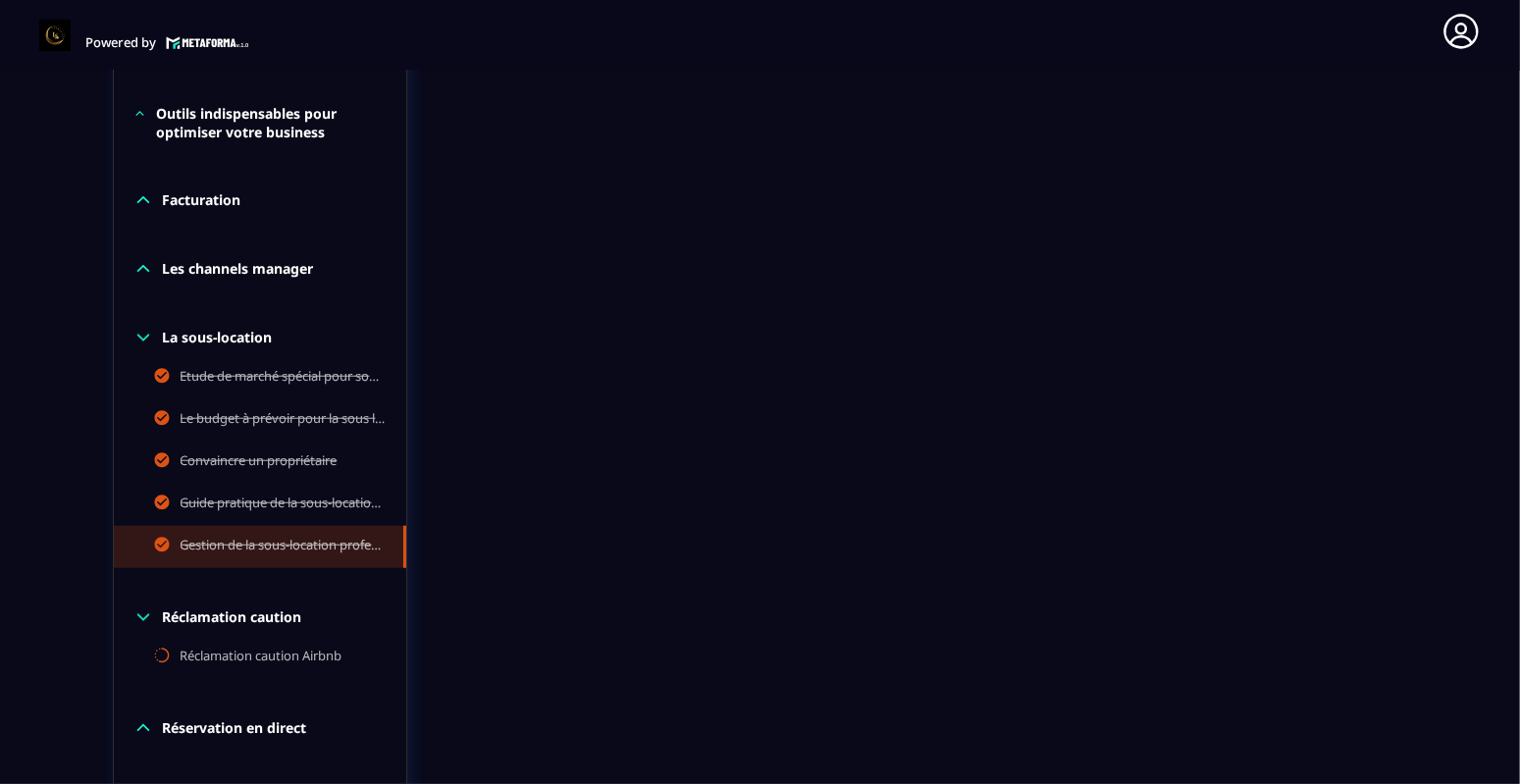 scroll, scrollTop: 1968, scrollLeft: 0, axis: vertical 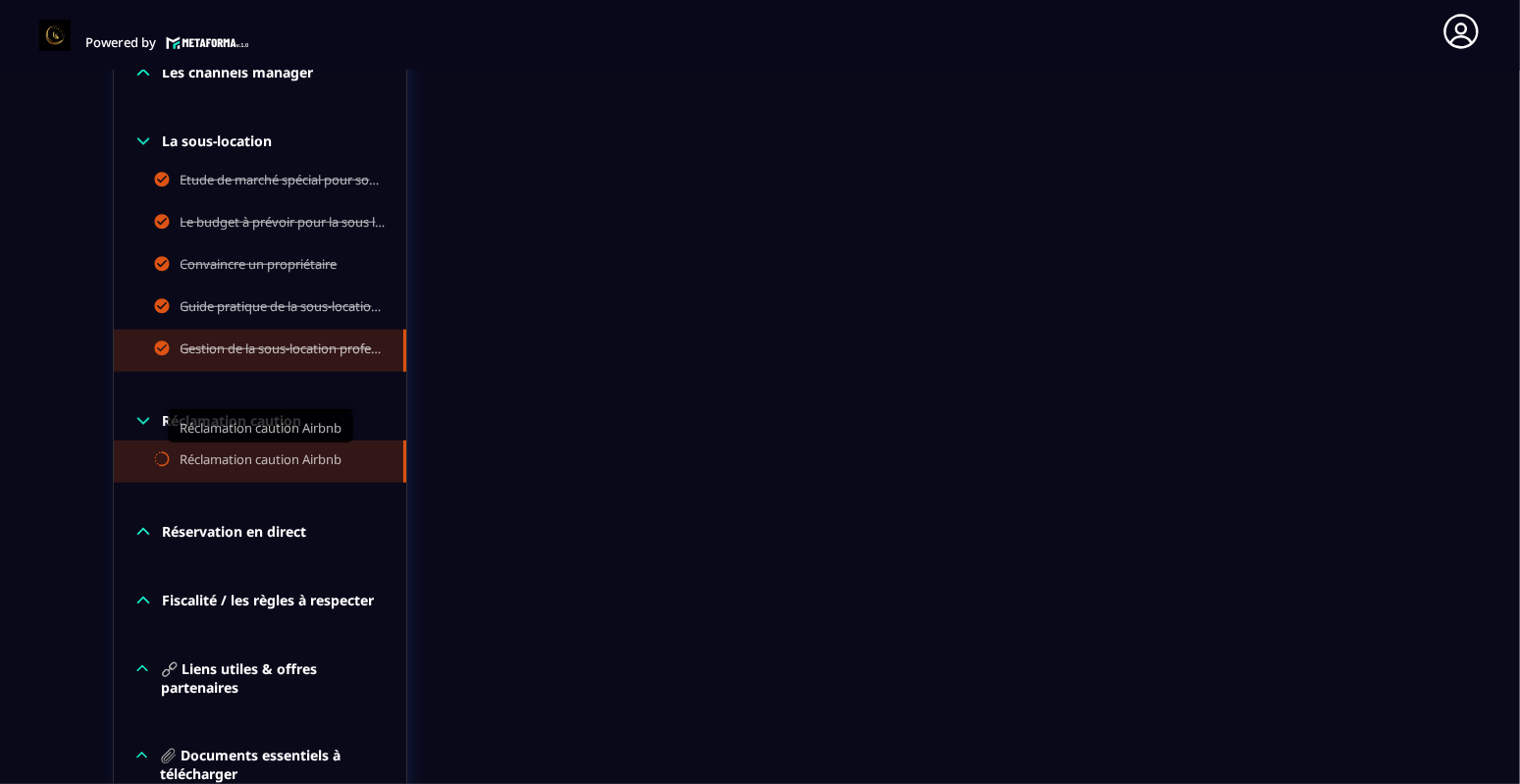 click on "Réclamation caution Airbnb" at bounding box center (261, 461) 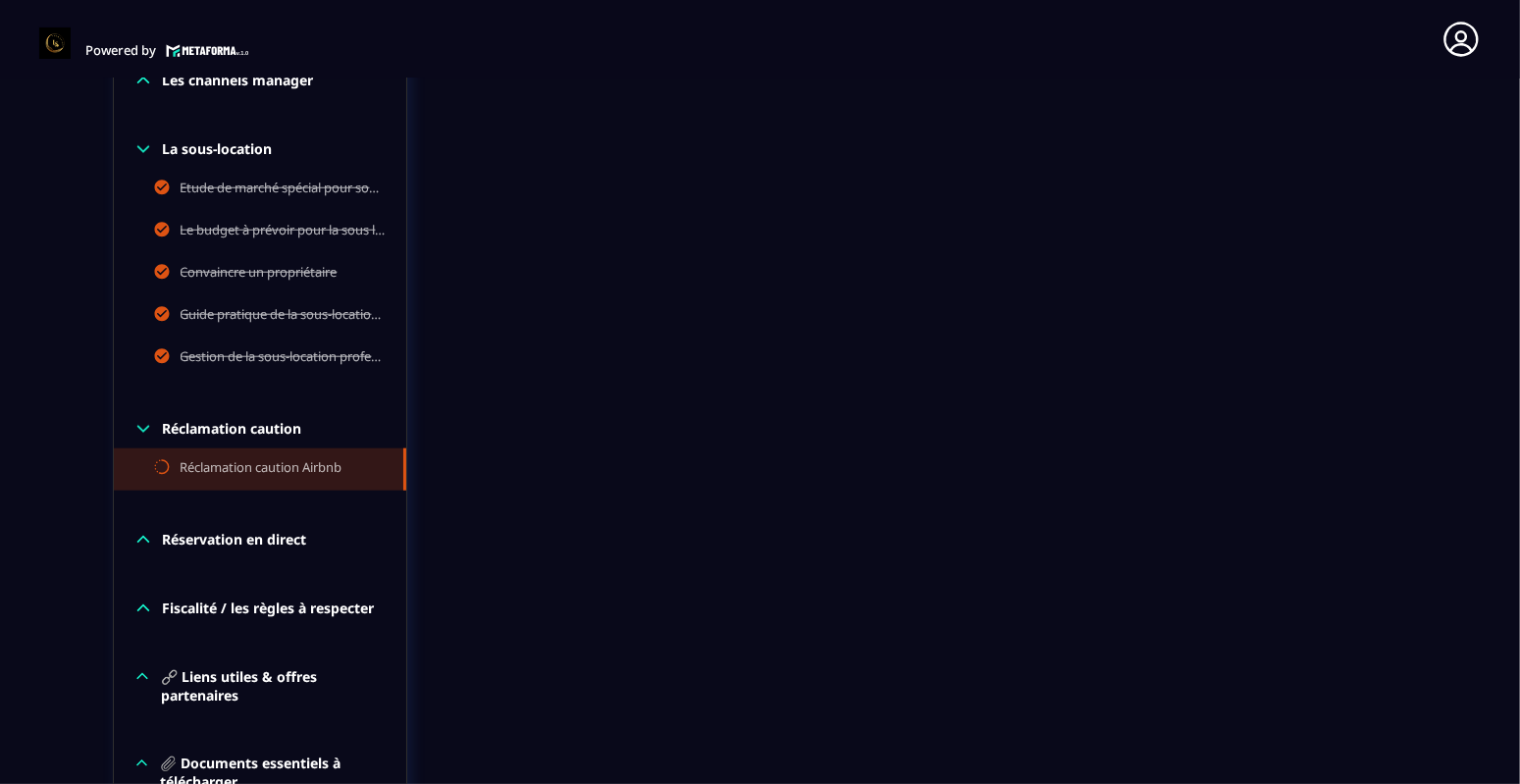 scroll, scrollTop: 1917, scrollLeft: 0, axis: vertical 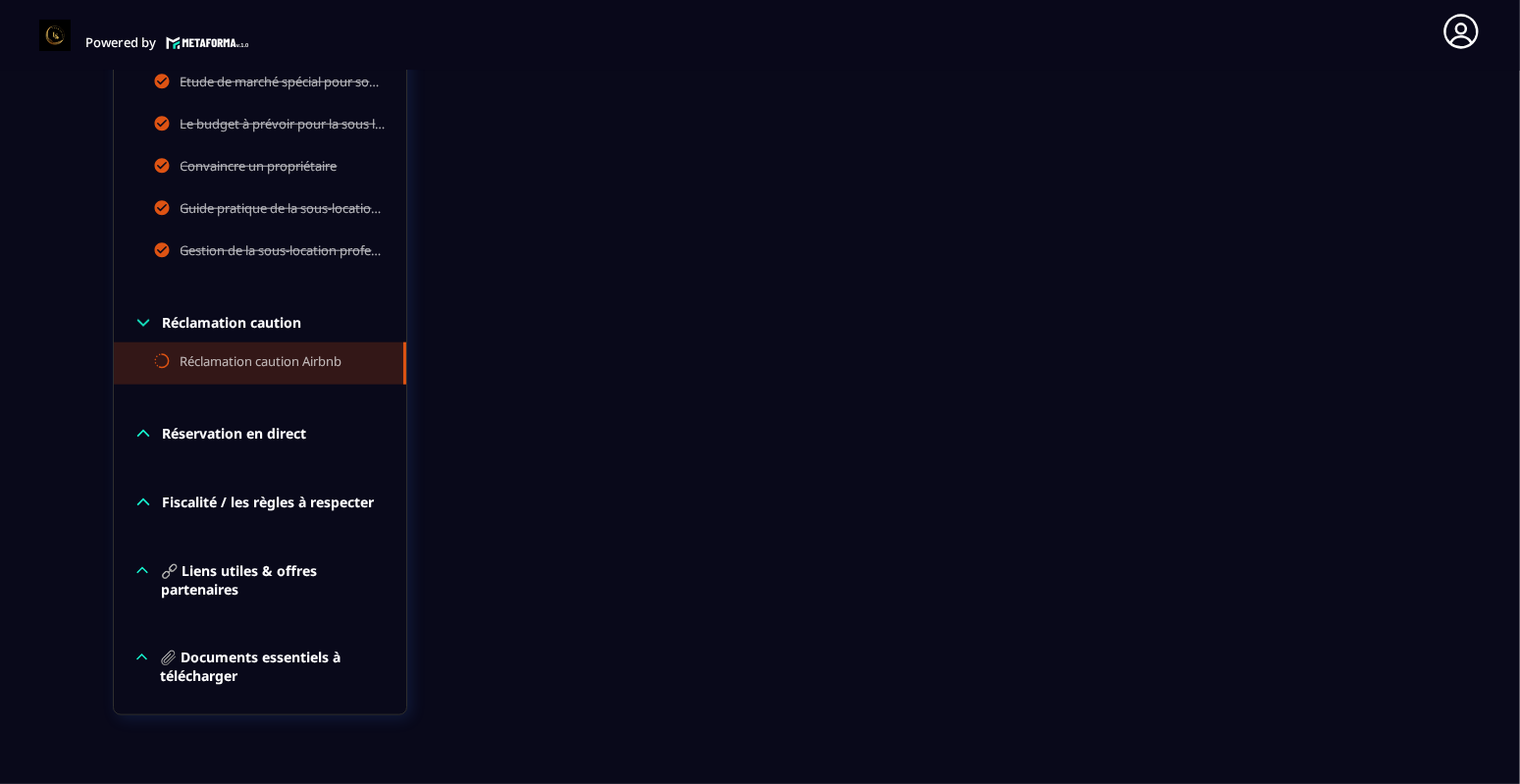 click on "📎 Documents essentiels à télécharger" at bounding box center (273, 666) 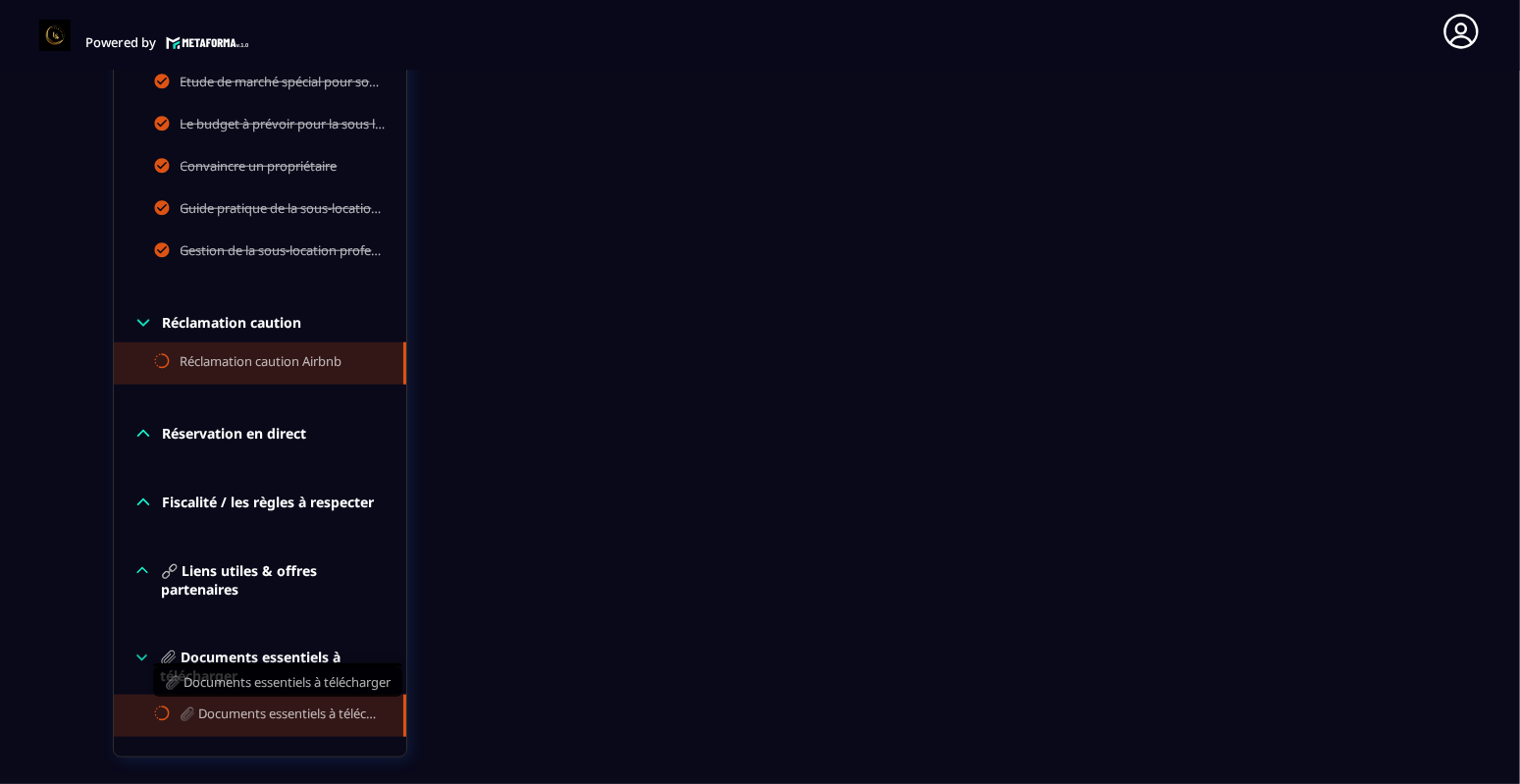 click on "📎 Documents essentiels à télécharger" at bounding box center [282, 715] 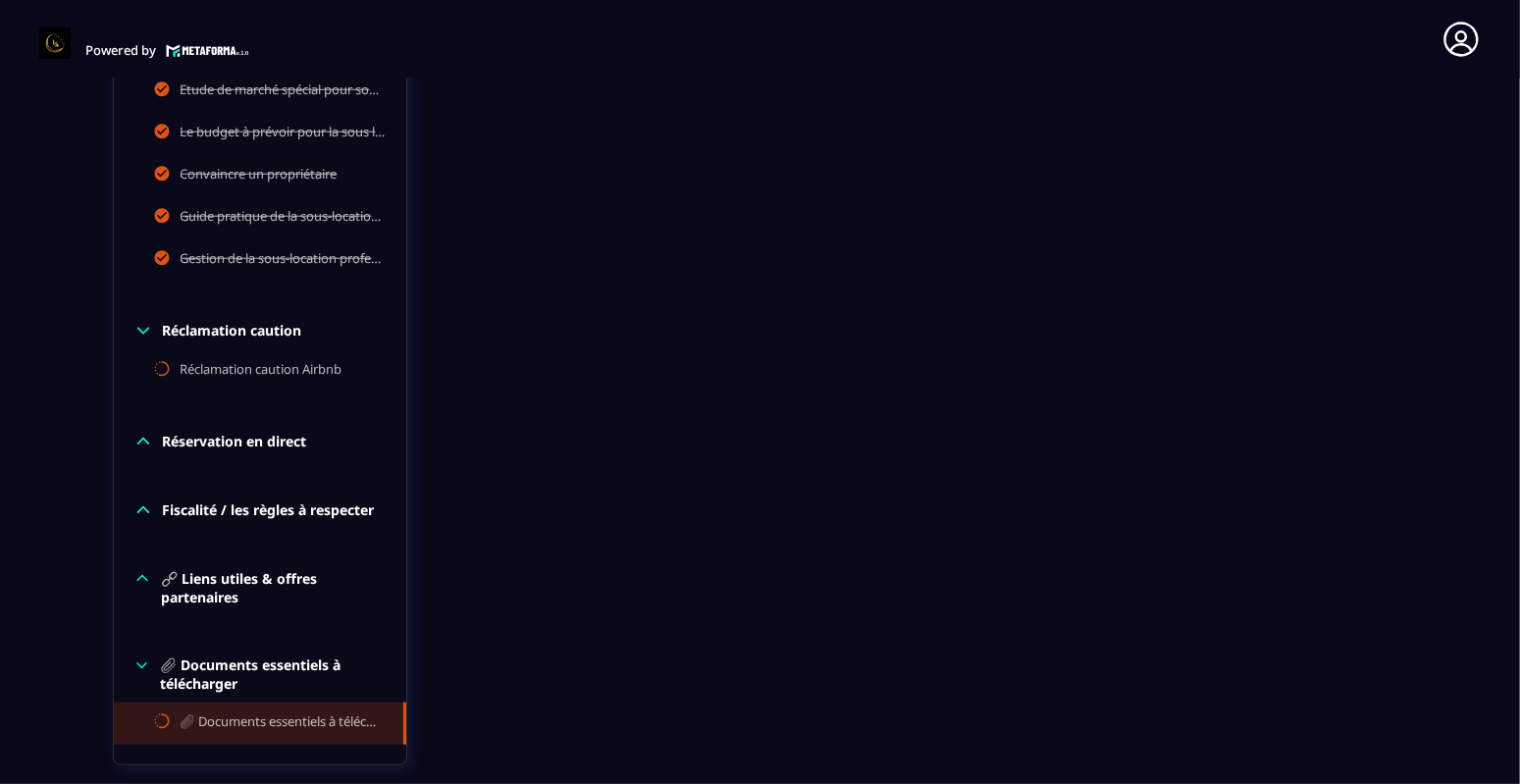 scroll, scrollTop: 8, scrollLeft: 0, axis: vertical 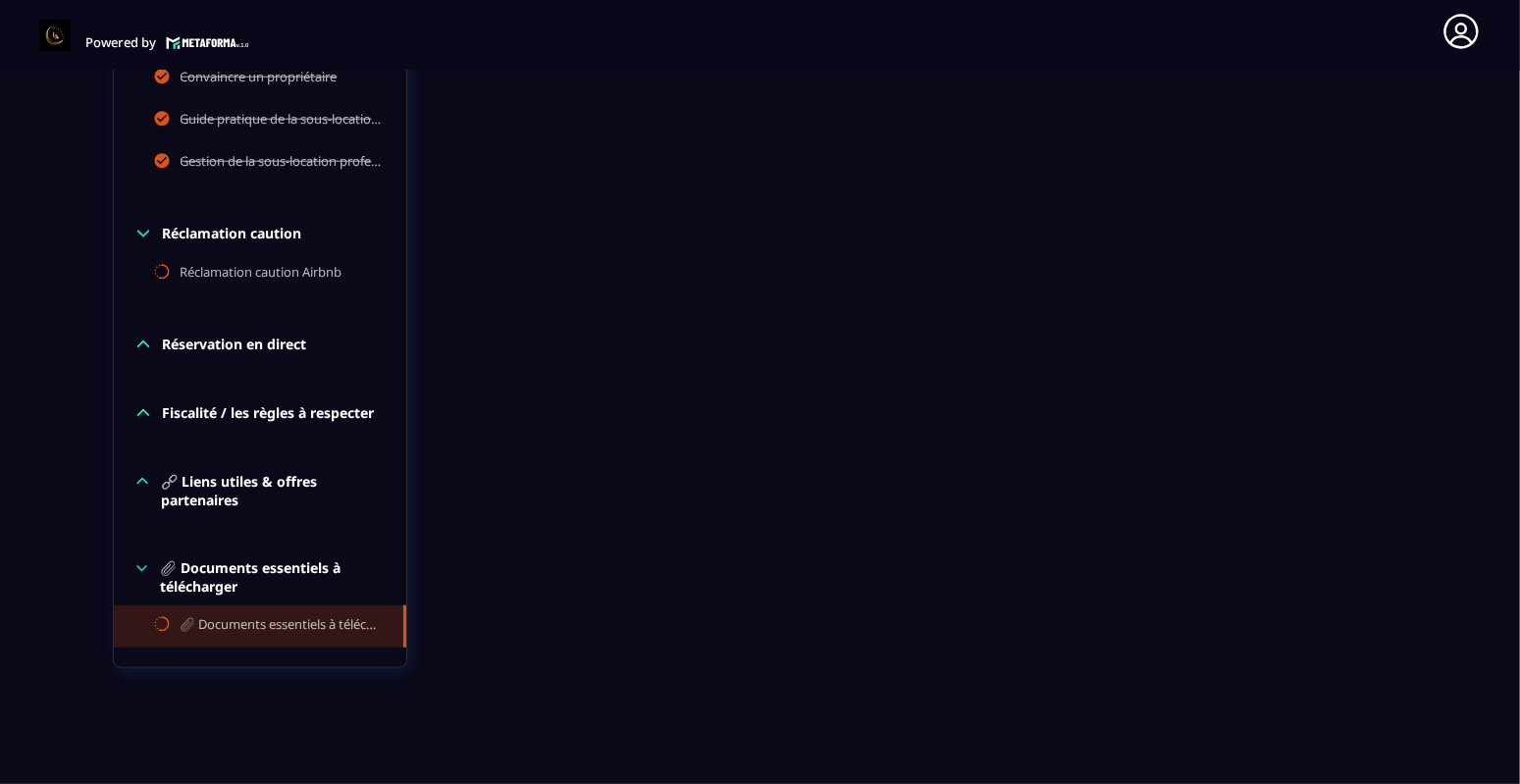 click on "Fiscalité / les règles à respecter" at bounding box center [269, 413] 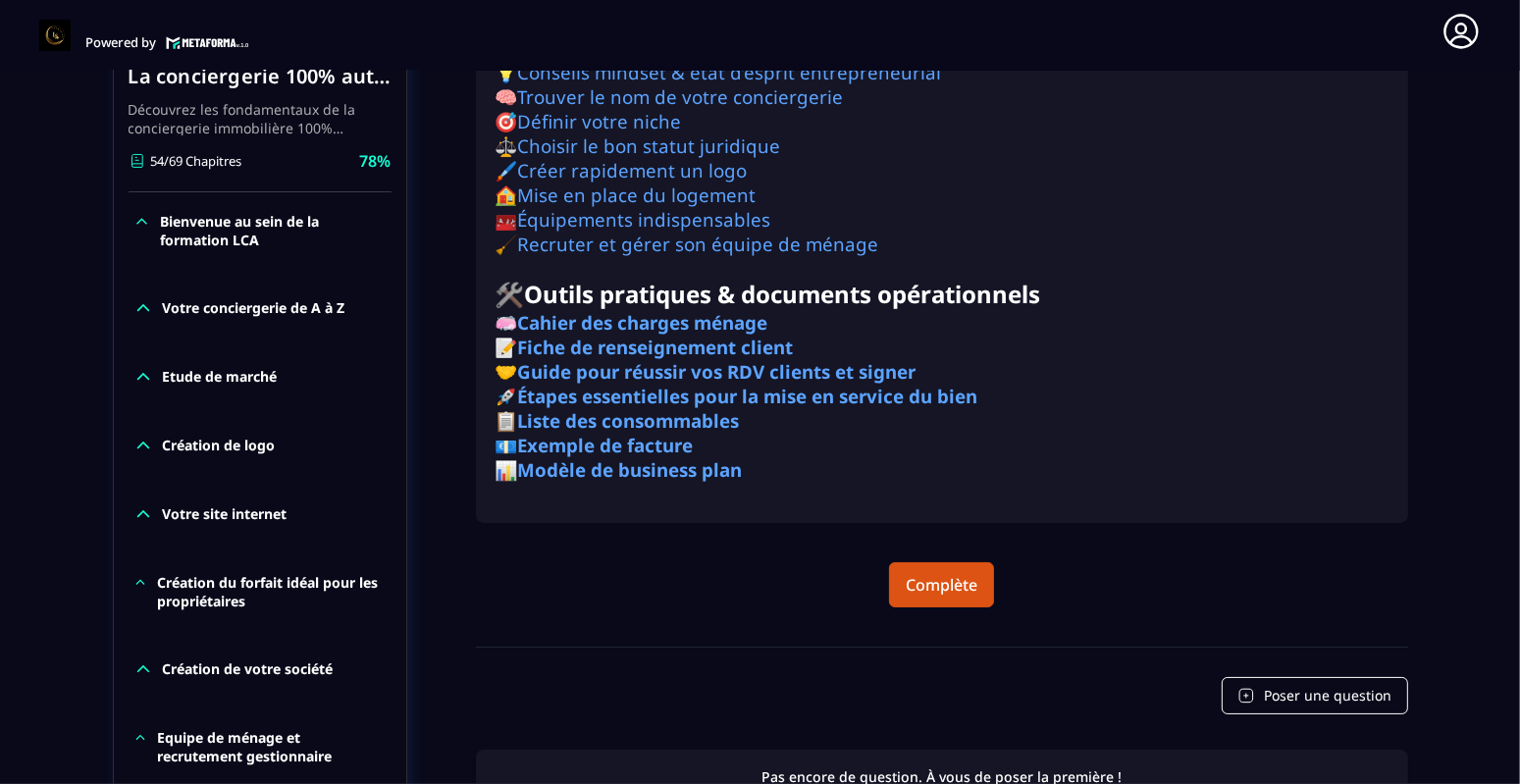 scroll, scrollTop: 343, scrollLeft: 0, axis: vertical 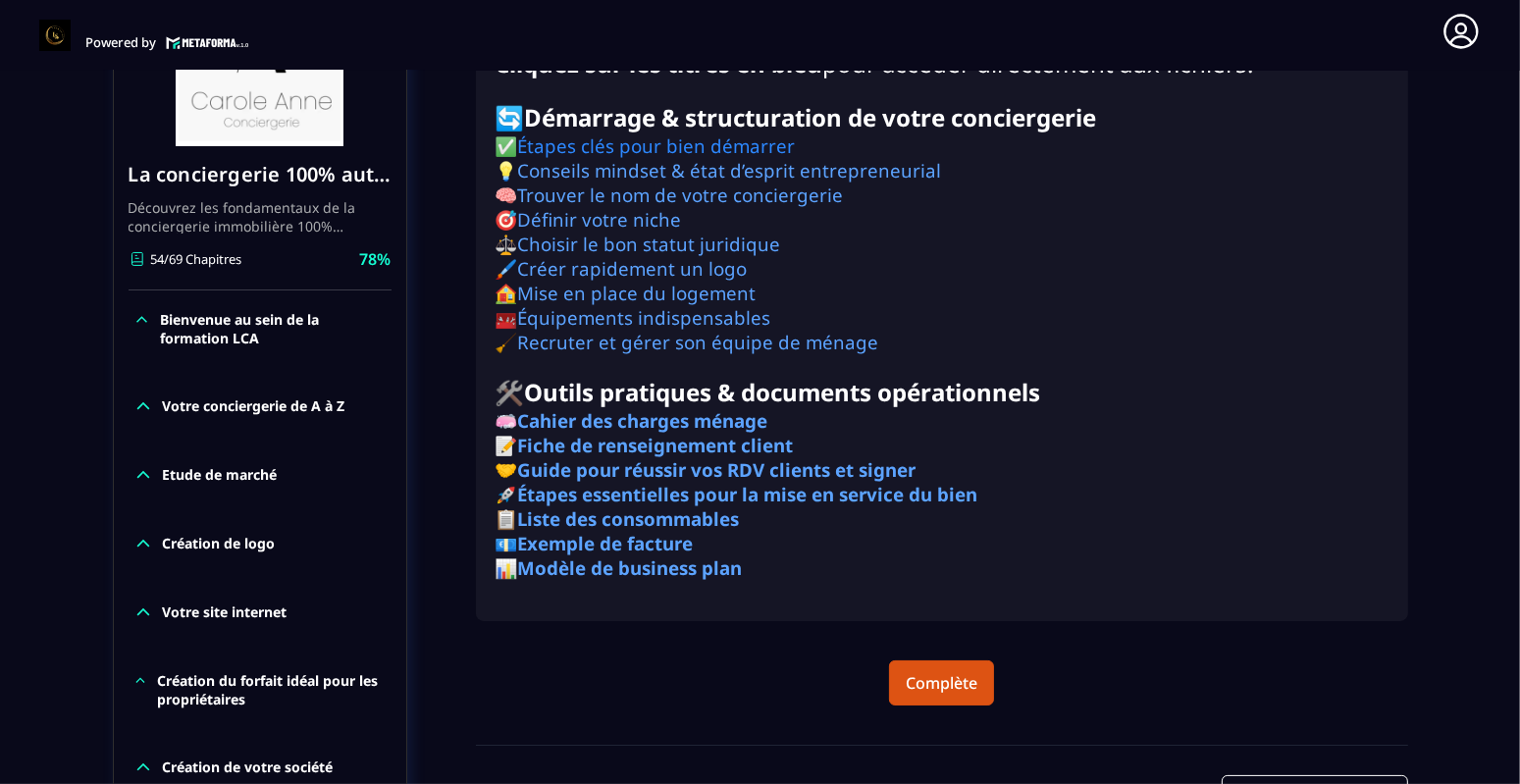click on "Étapes clés pour bien démarrer" at bounding box center [656, 145] 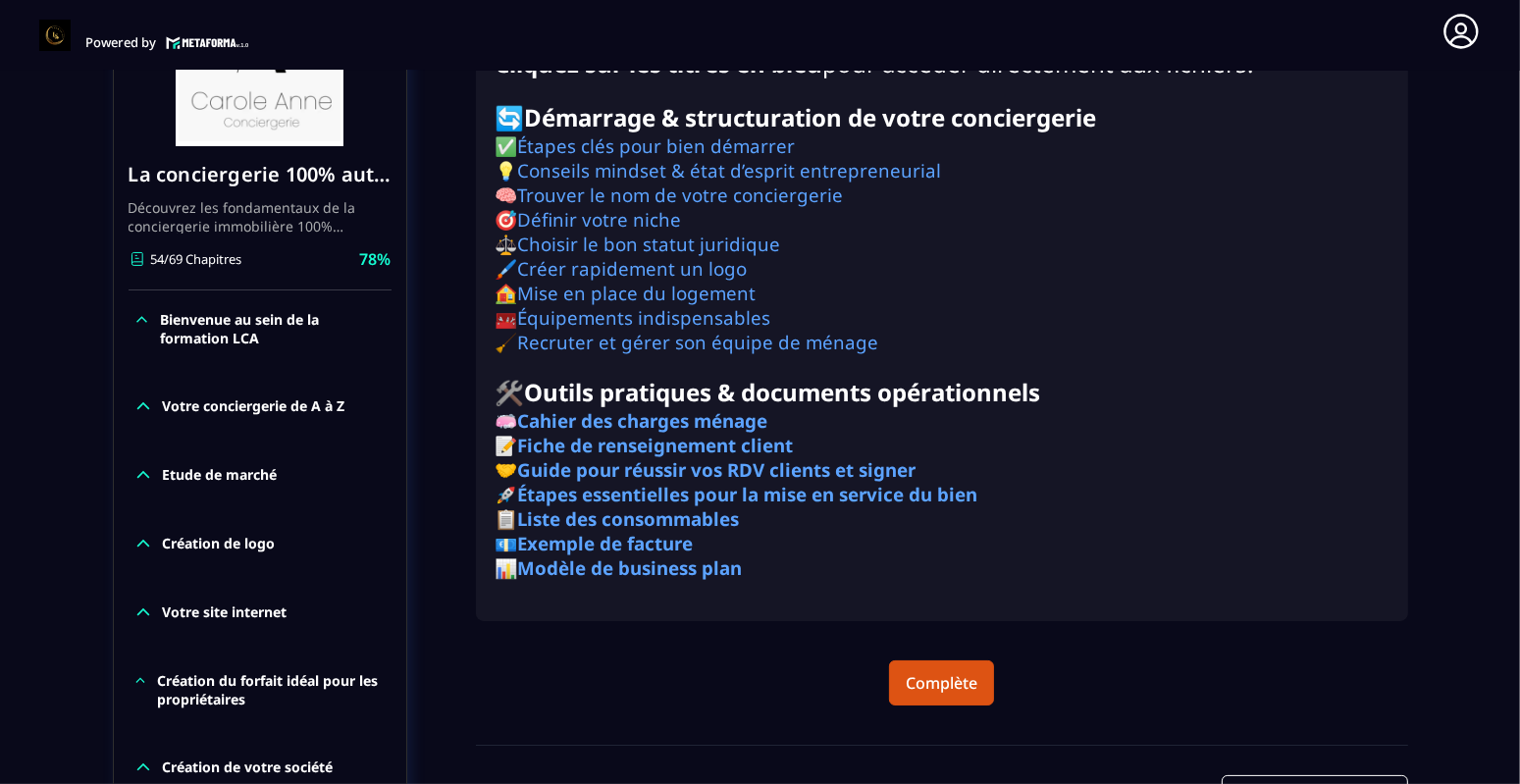 click on "🎯  Définir votre niche" at bounding box center [942, 219] 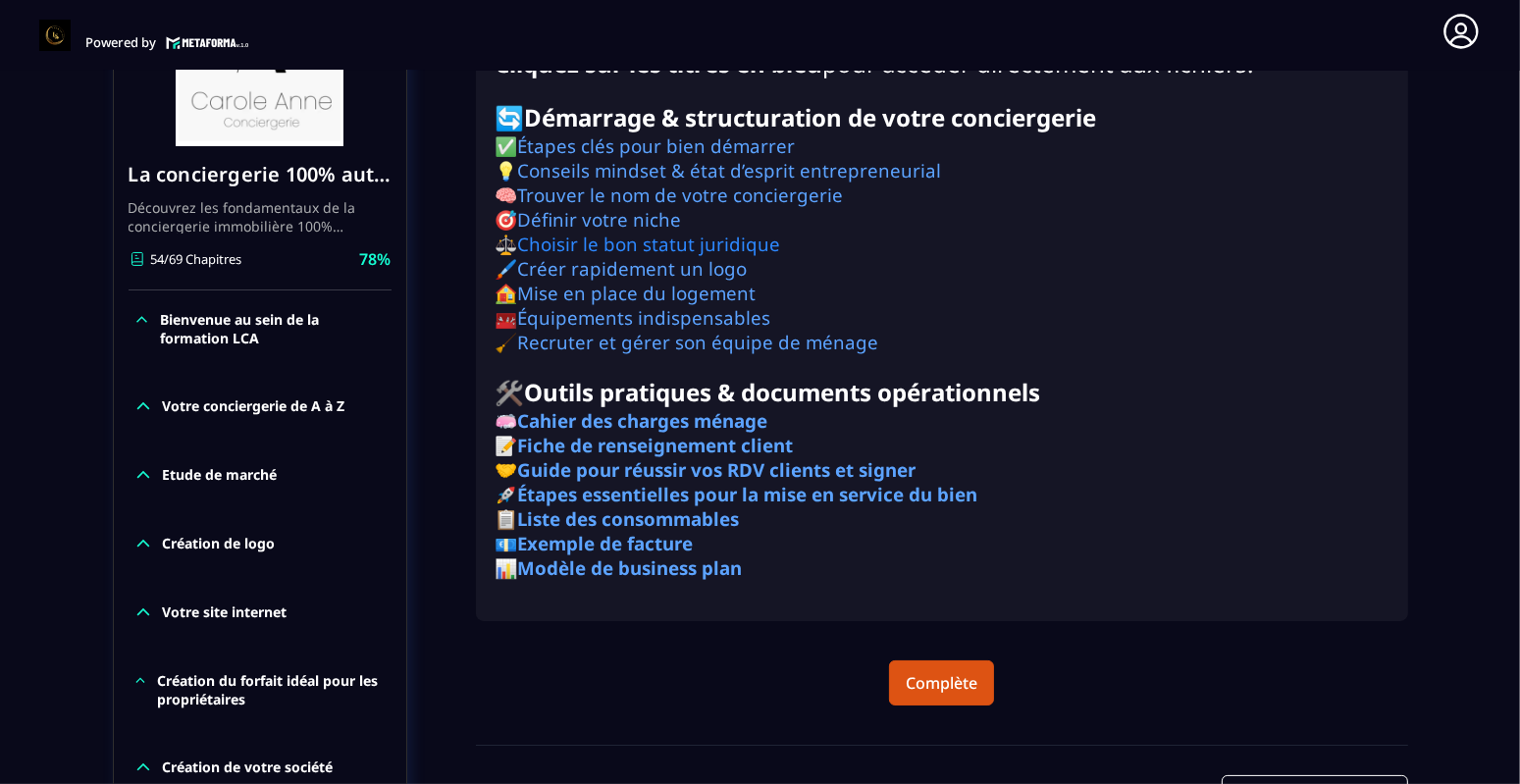 click on "Choisir le bon statut juridique" at bounding box center (650, 243) 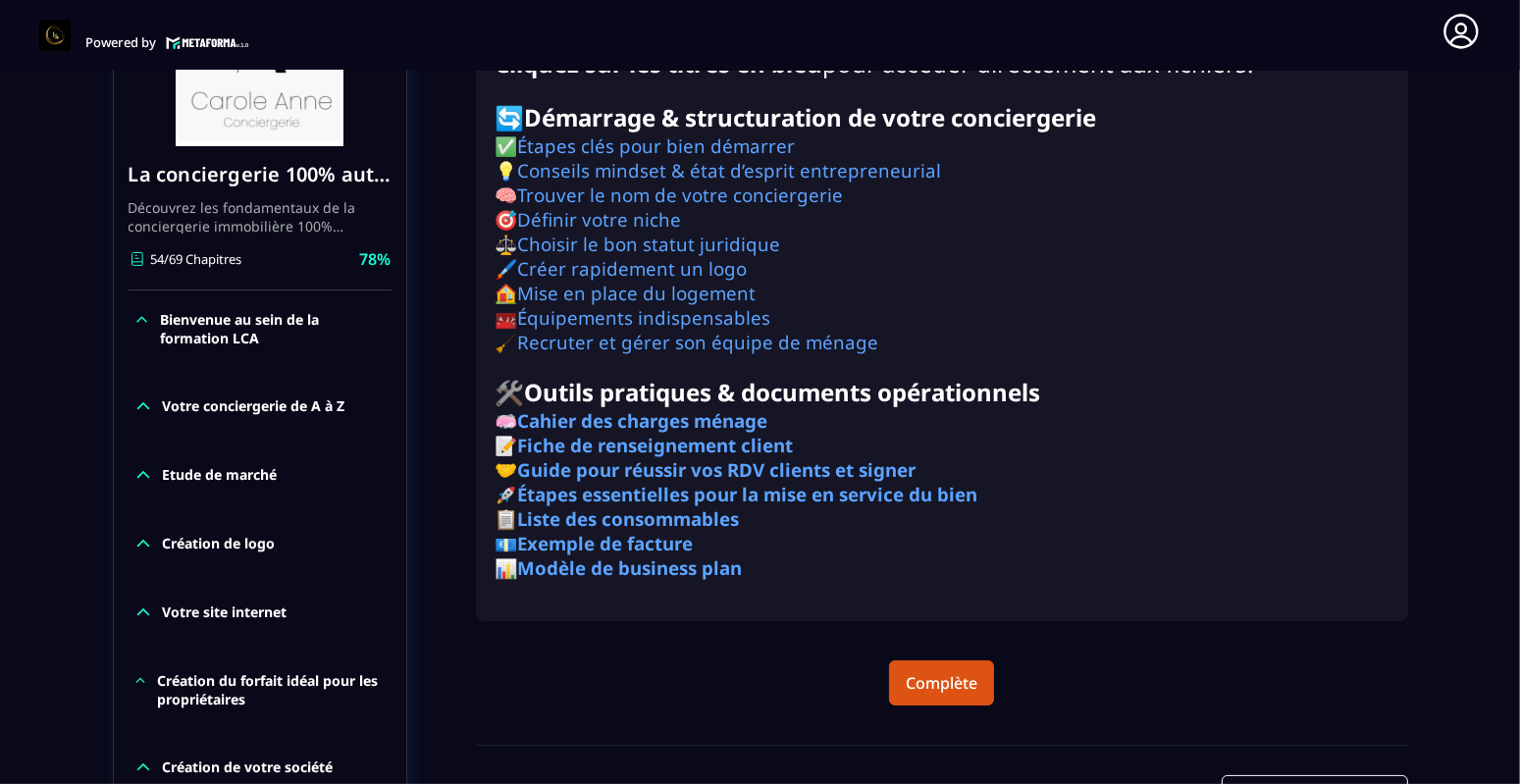 click at bounding box center [942, 365] 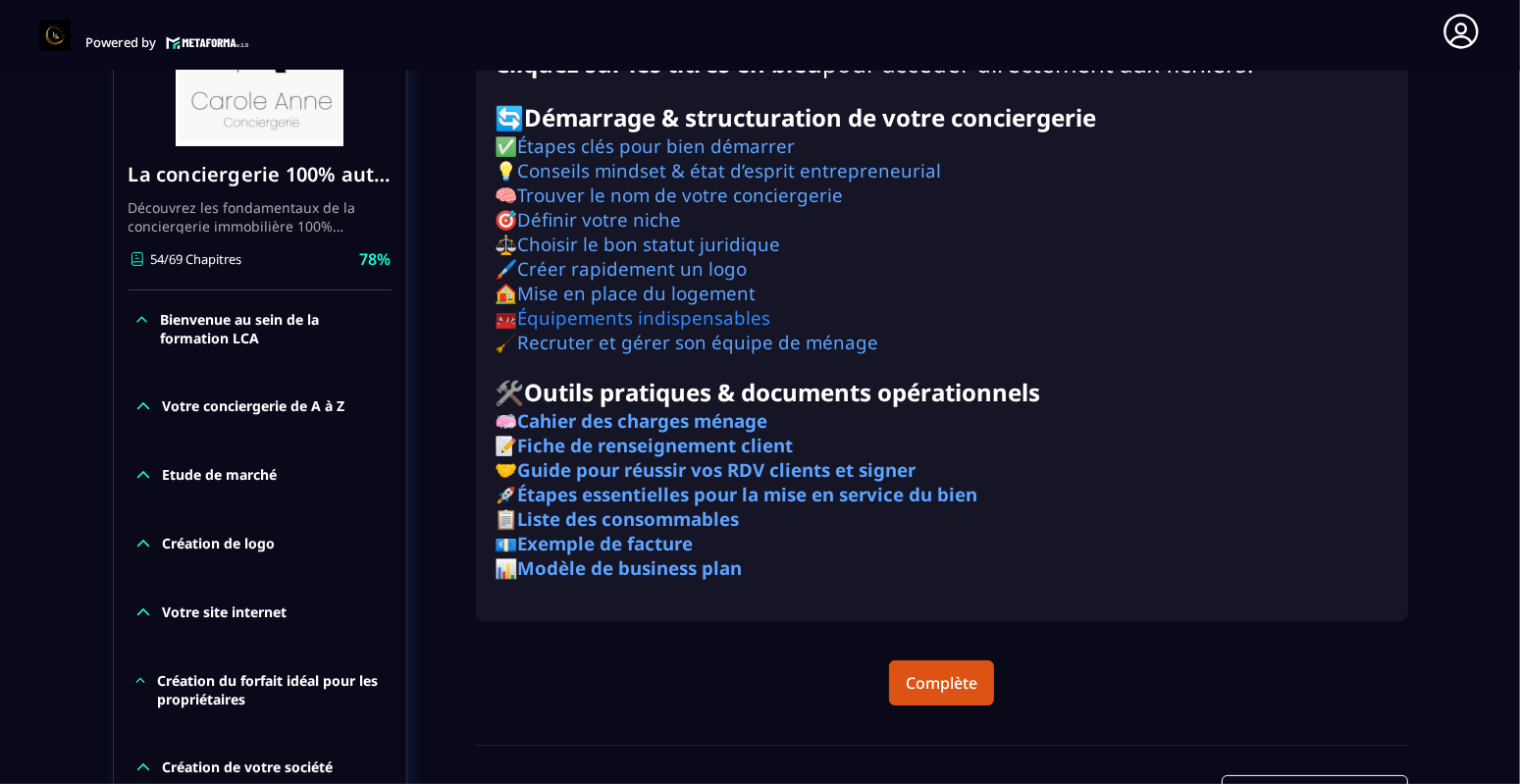 click on "Équipements indispensables" at bounding box center (645, 317) 